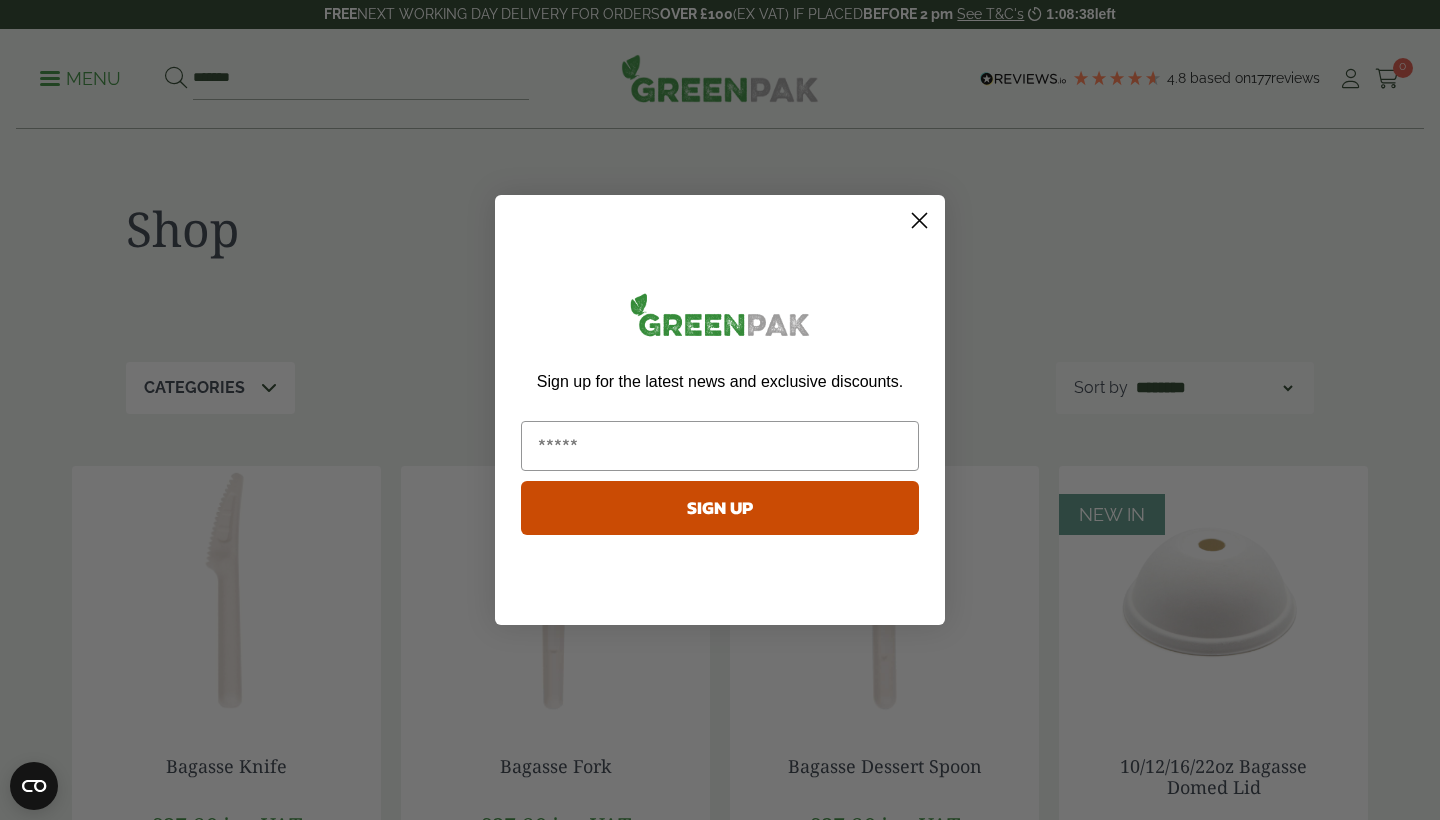 scroll, scrollTop: 0, scrollLeft: 0, axis: both 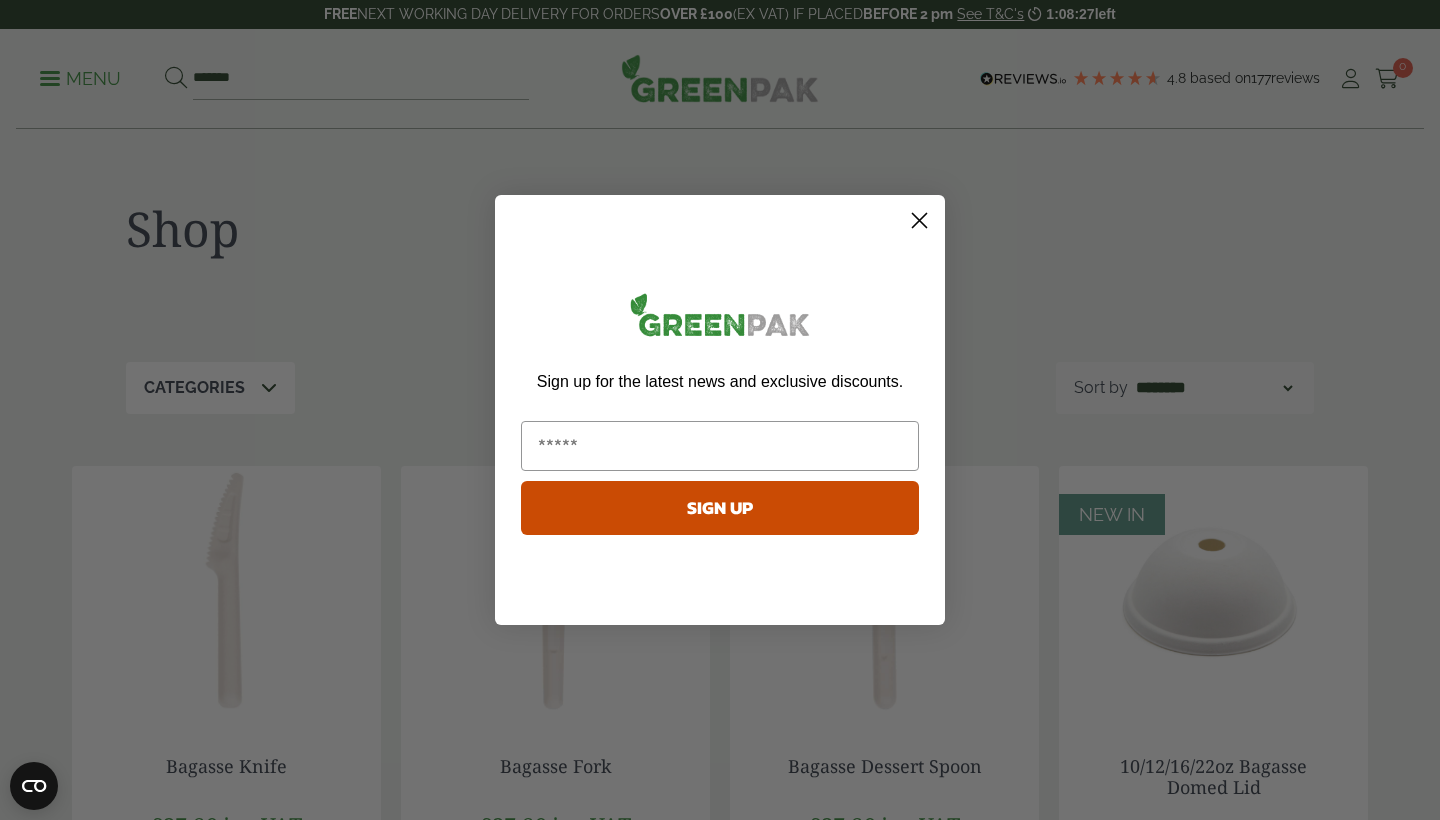 click 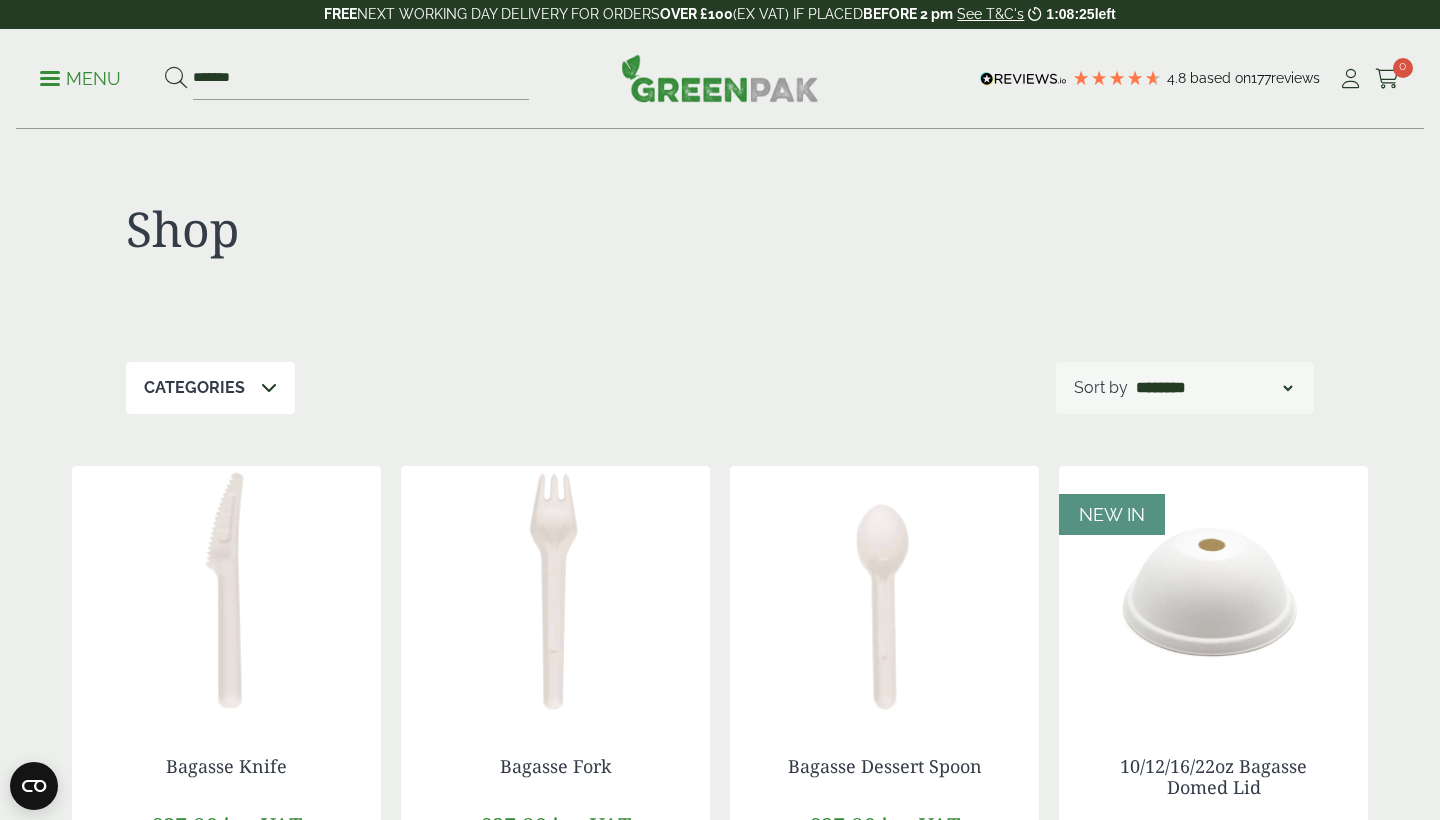 scroll, scrollTop: 0, scrollLeft: 0, axis: both 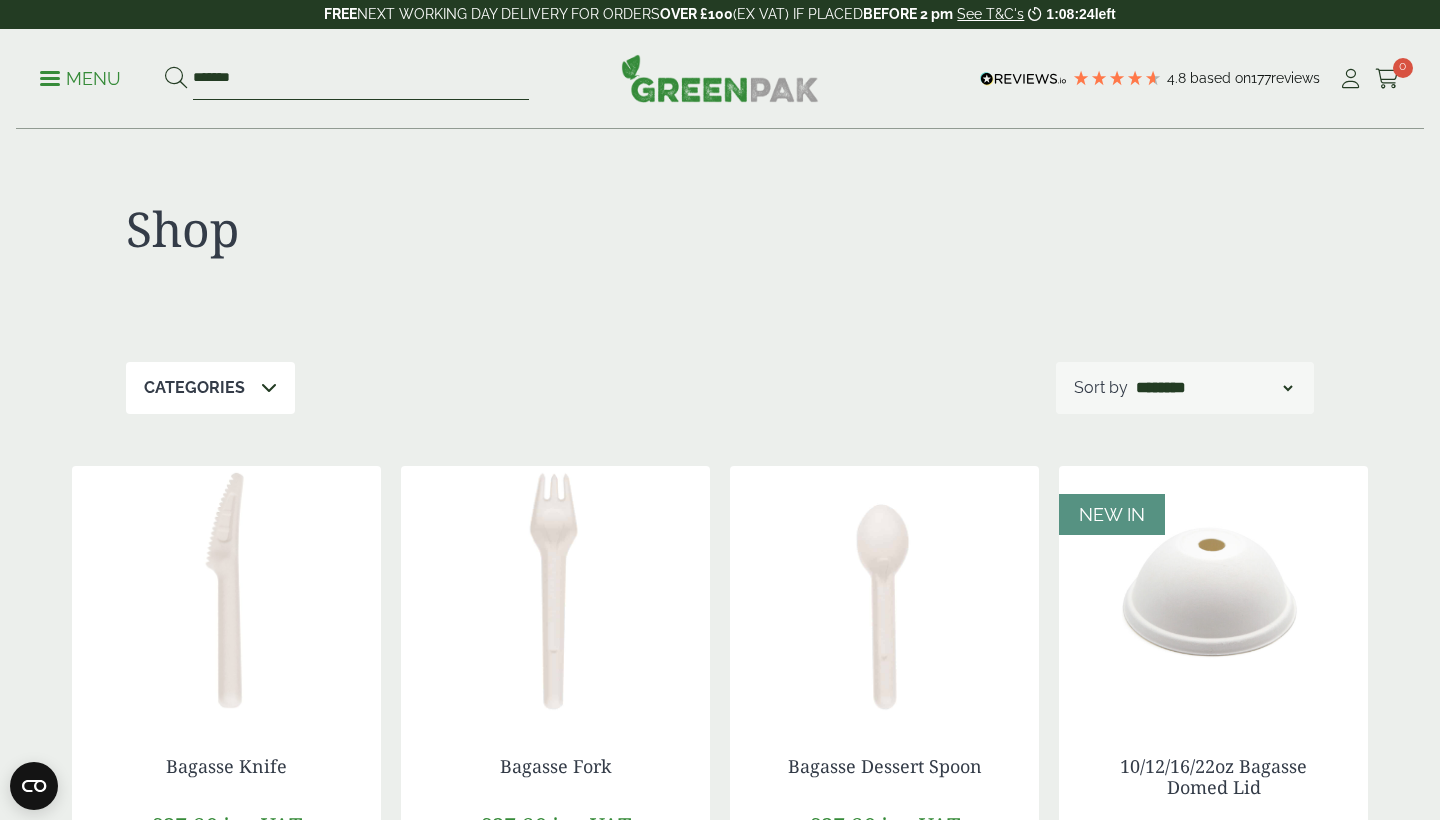 click on "*******" at bounding box center (361, 79) 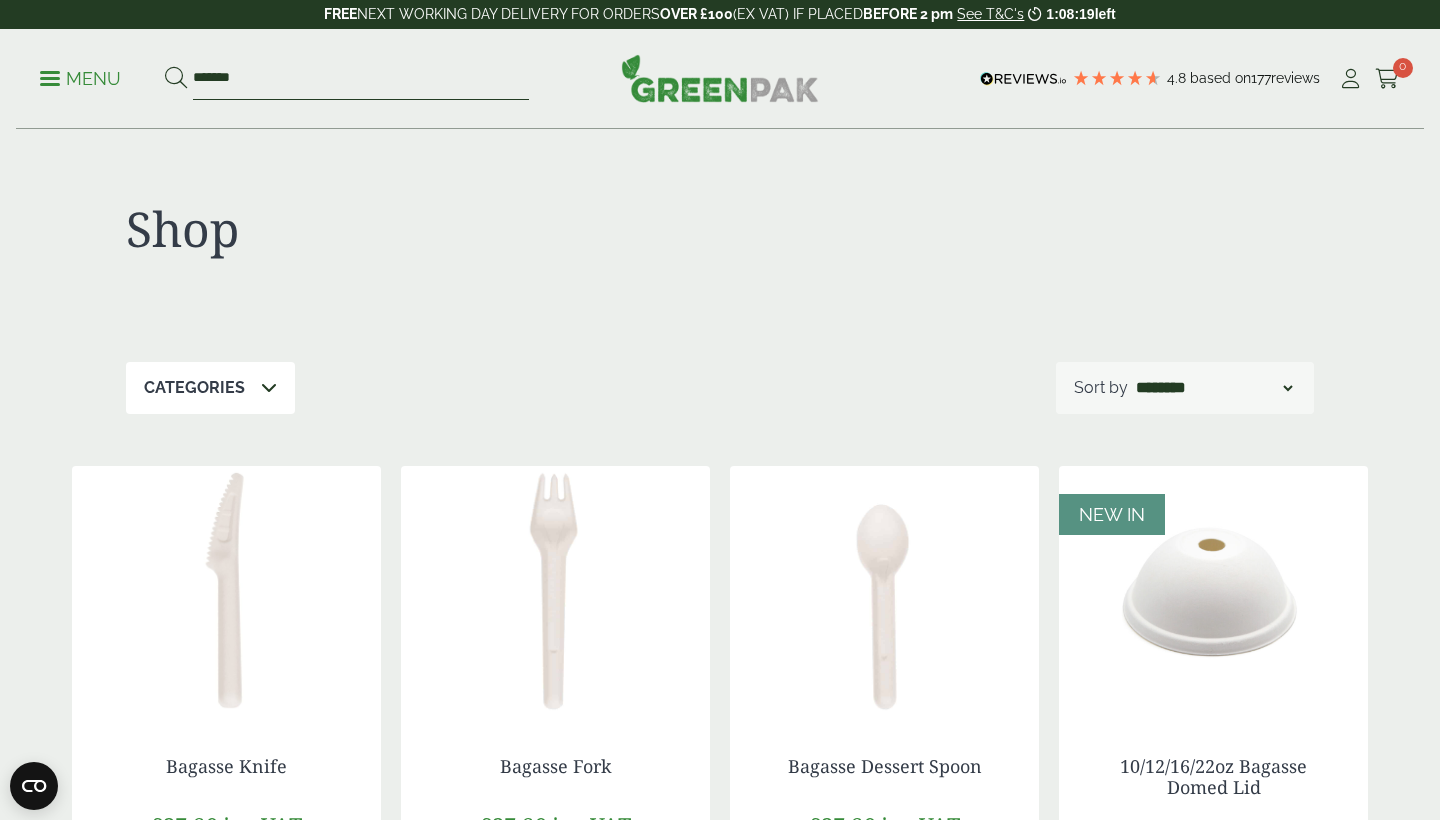 scroll, scrollTop: 0, scrollLeft: 0, axis: both 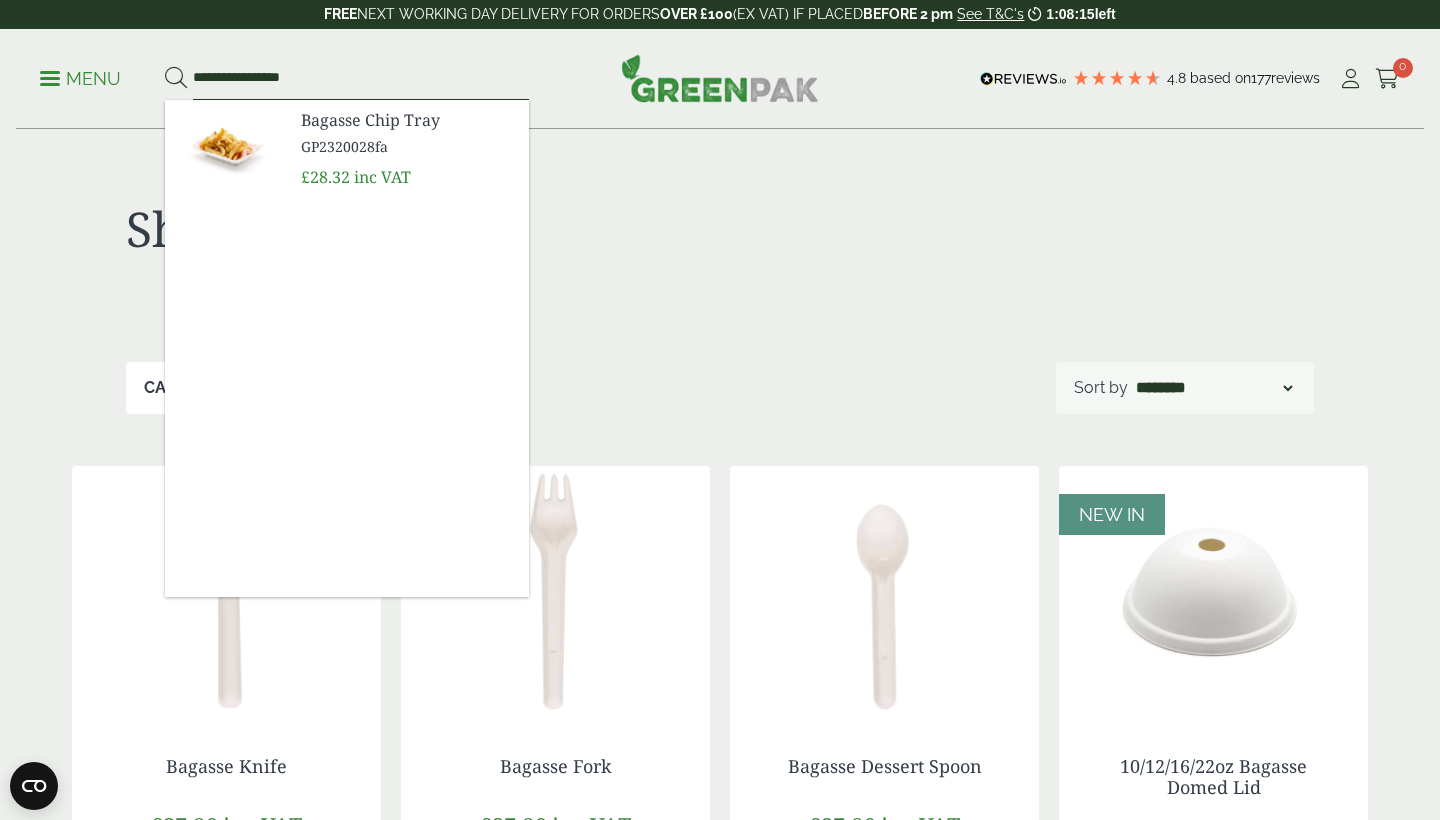 type on "**********" 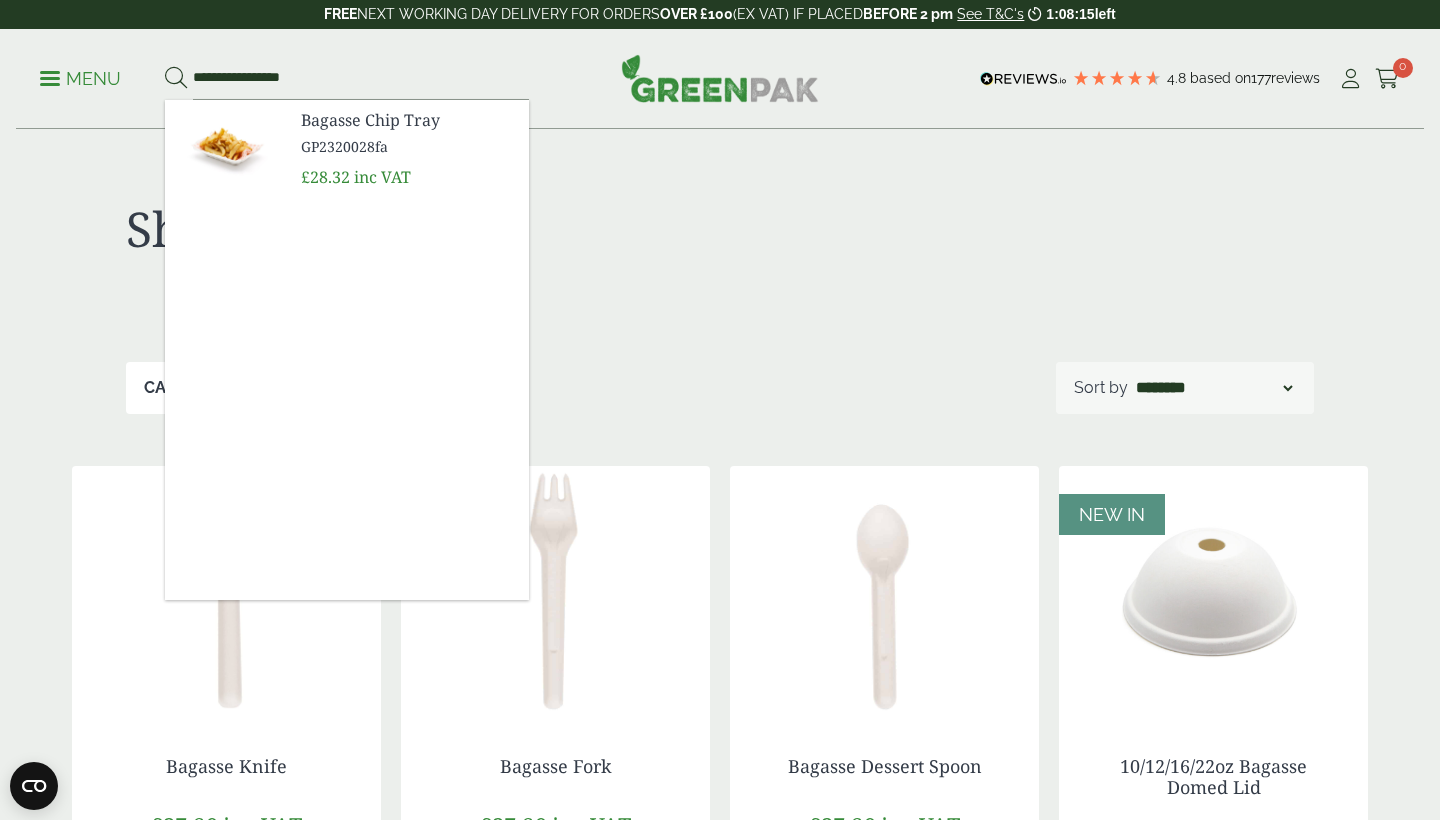 click on "Bagasse Chip Tray
GP2320028fa" at bounding box center (407, 132) 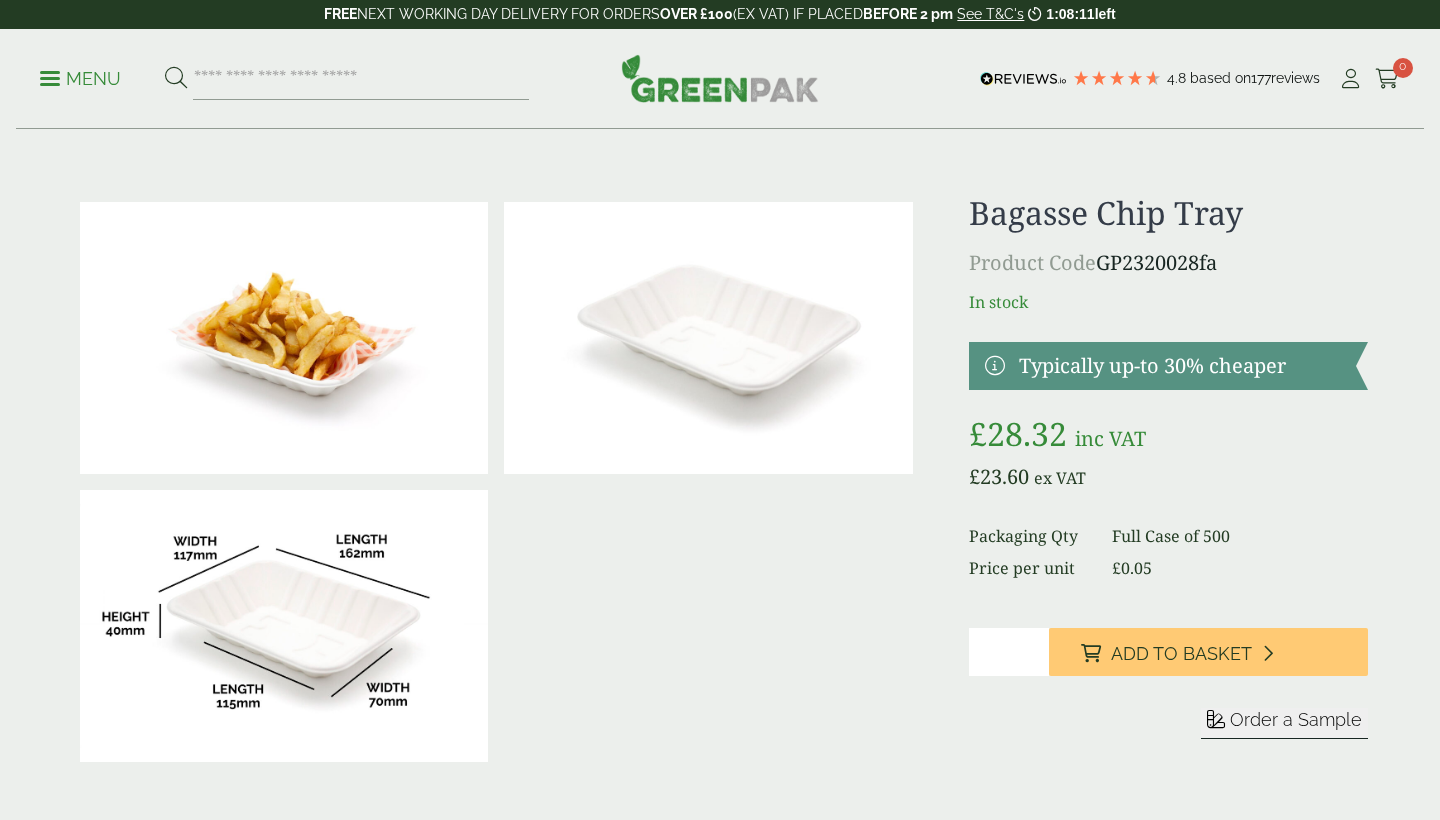 scroll, scrollTop: 0, scrollLeft: 0, axis: both 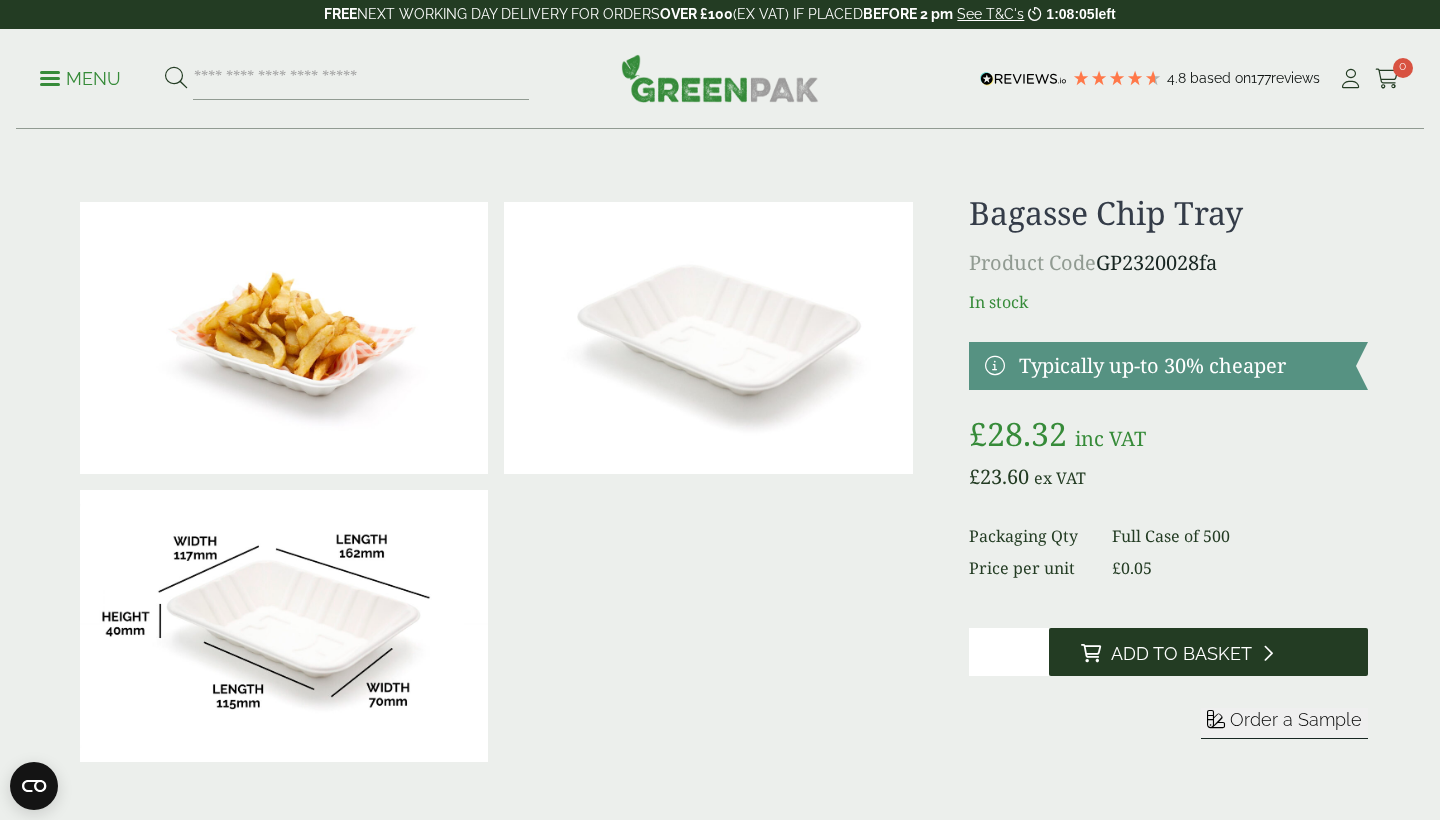 click on "Add to Basket" at bounding box center (1181, 654) 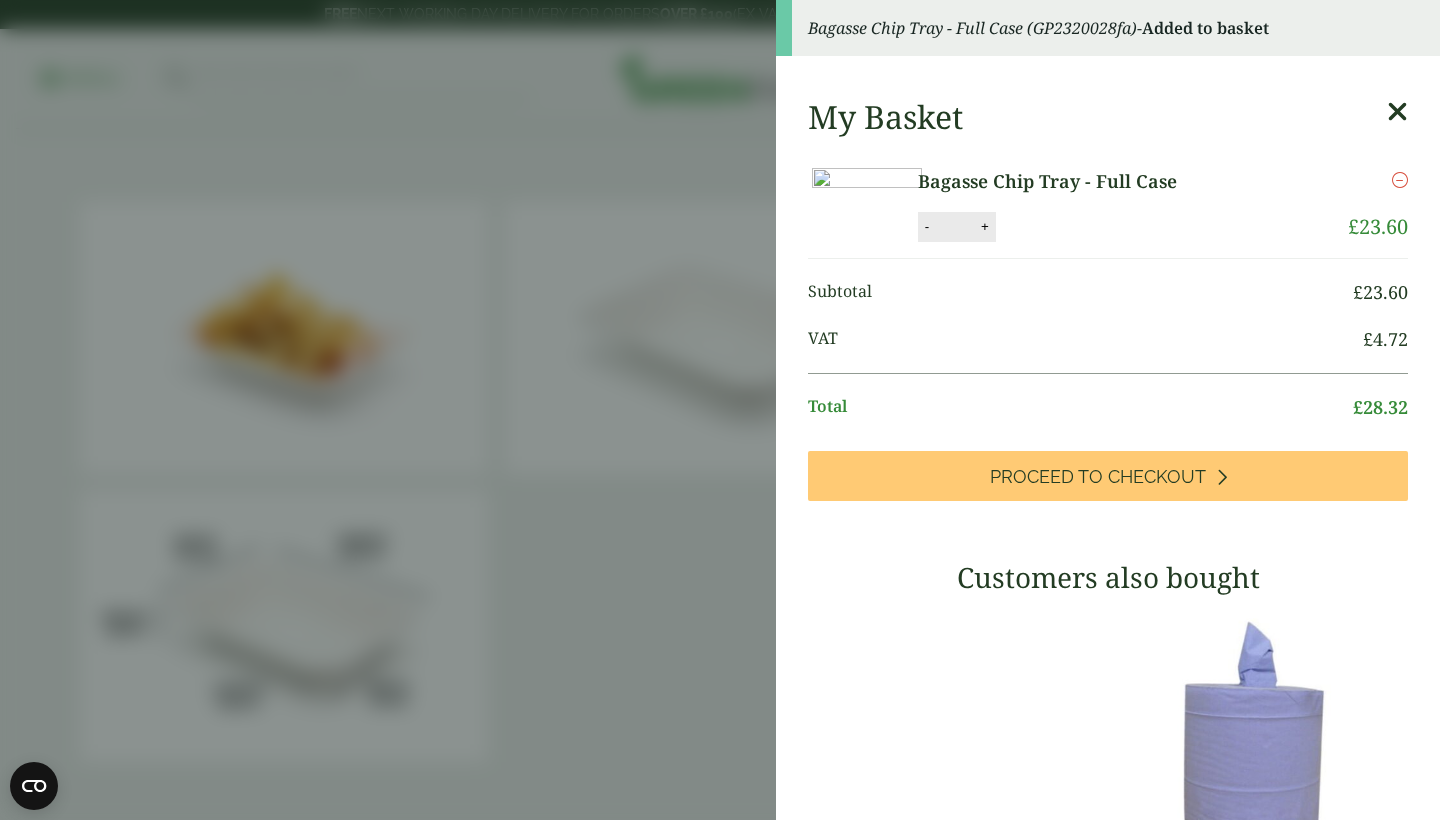click at bounding box center (1397, 112) 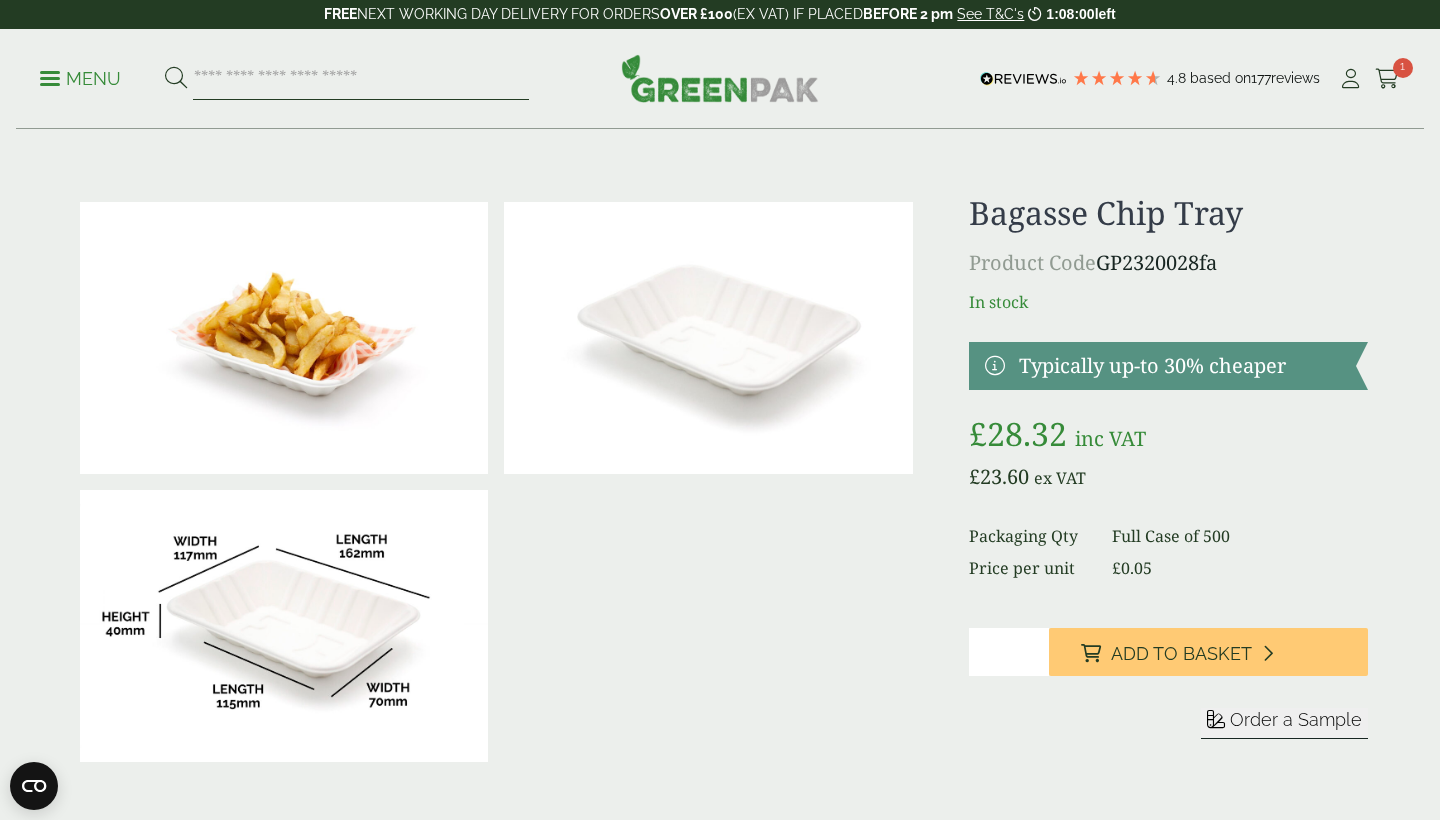 click at bounding box center (361, 79) 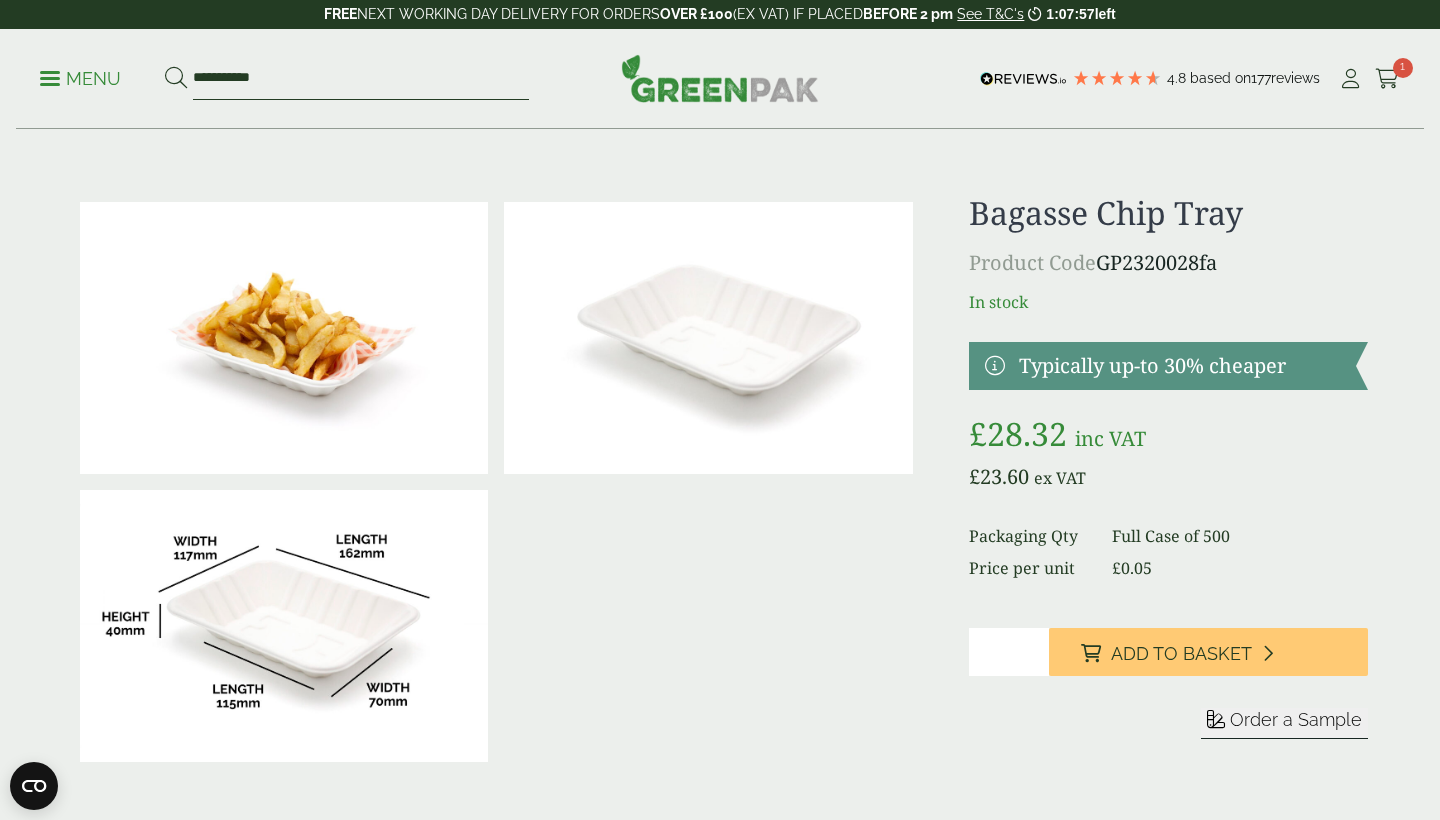 type on "**********" 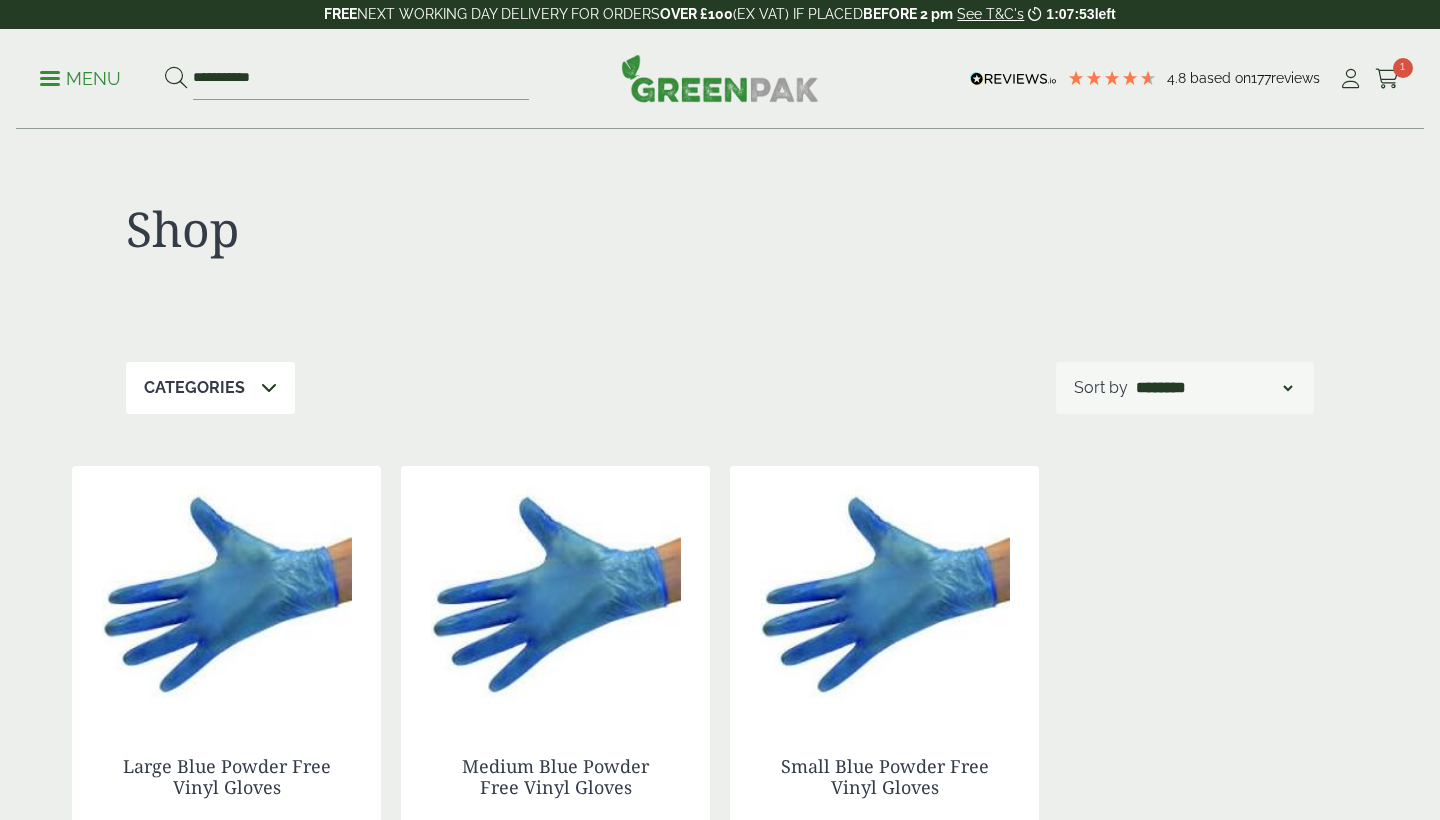 scroll, scrollTop: 0, scrollLeft: 0, axis: both 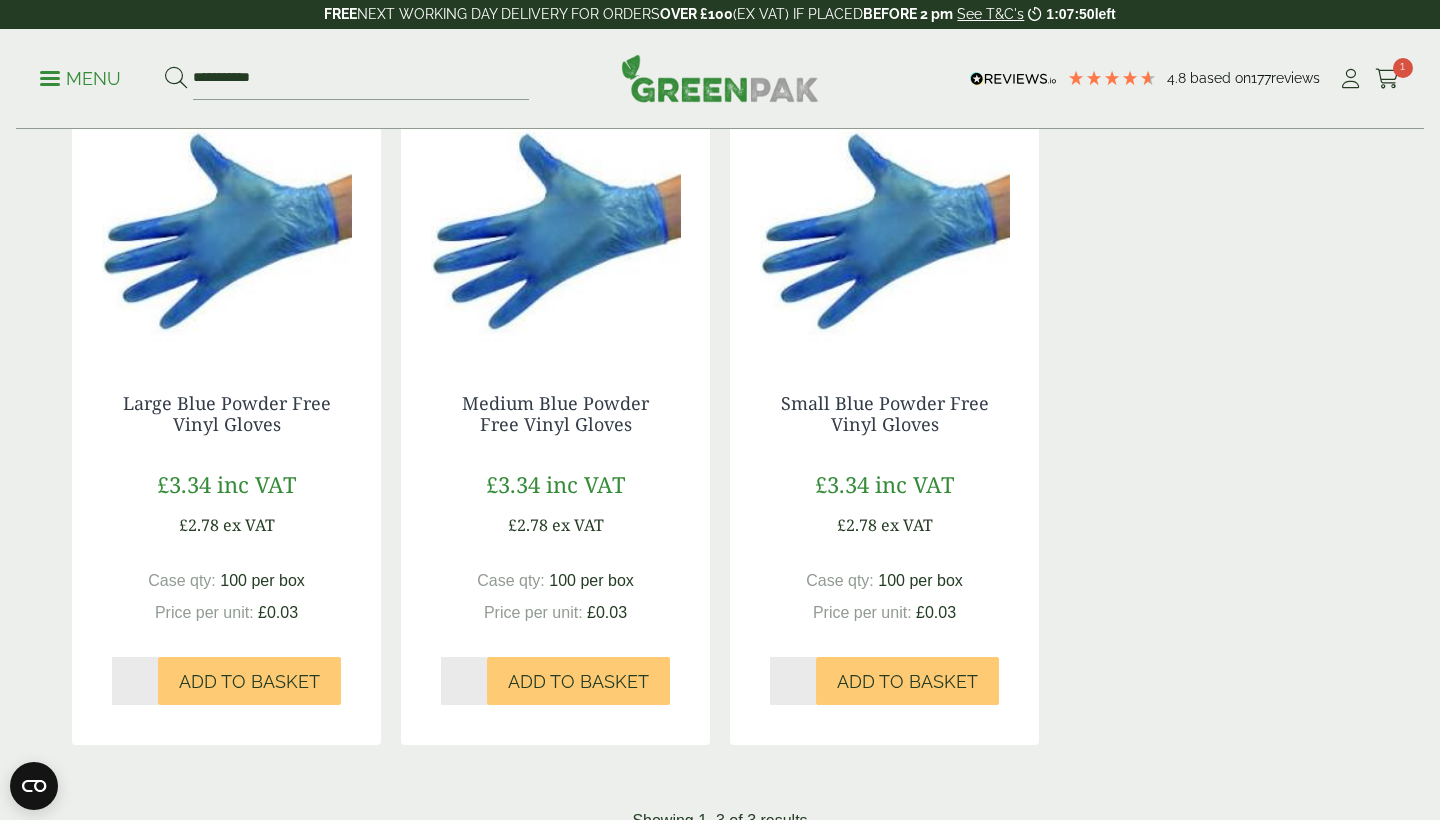 type on "*" 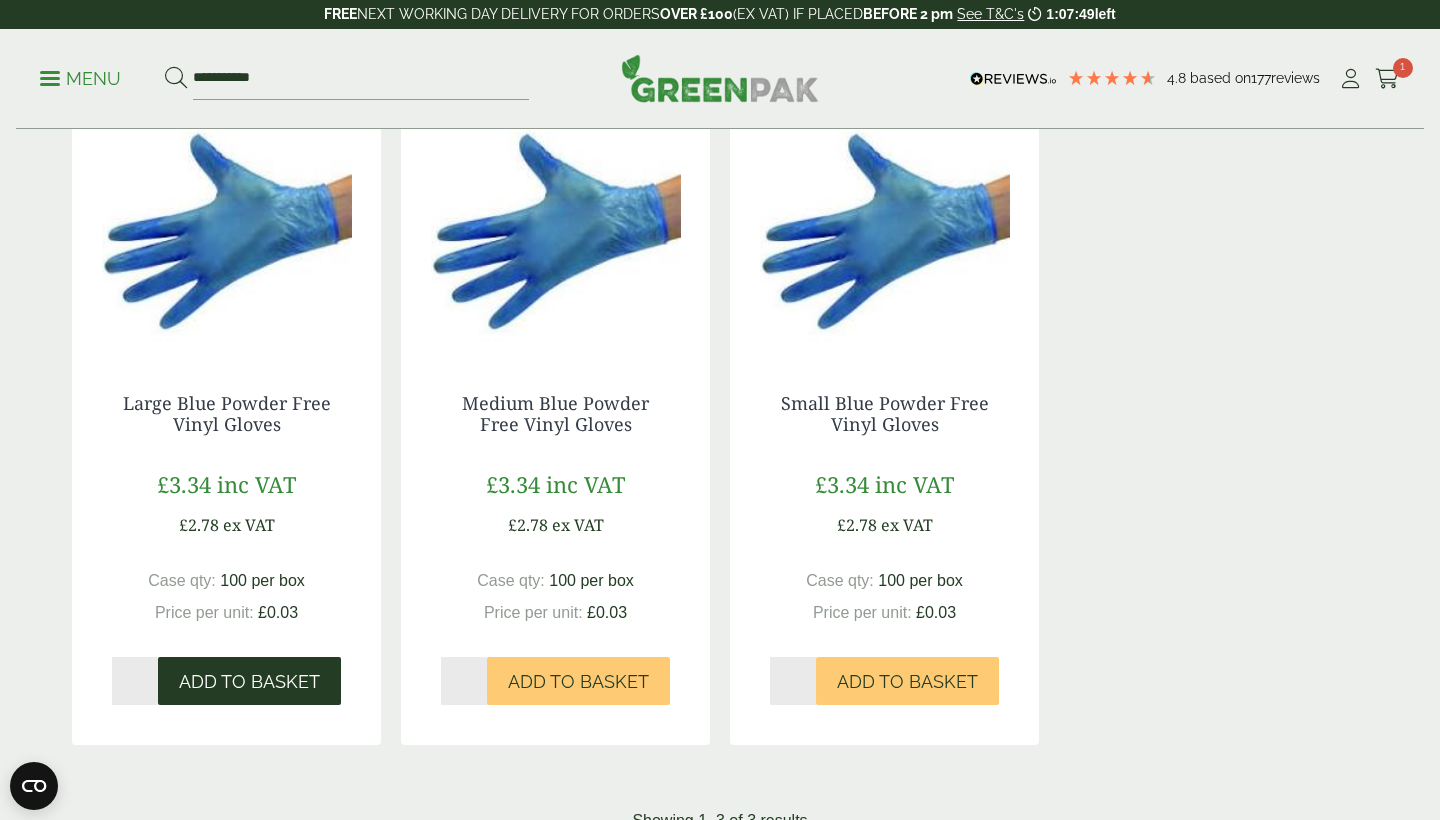 click on "Add to Basket" at bounding box center (249, 682) 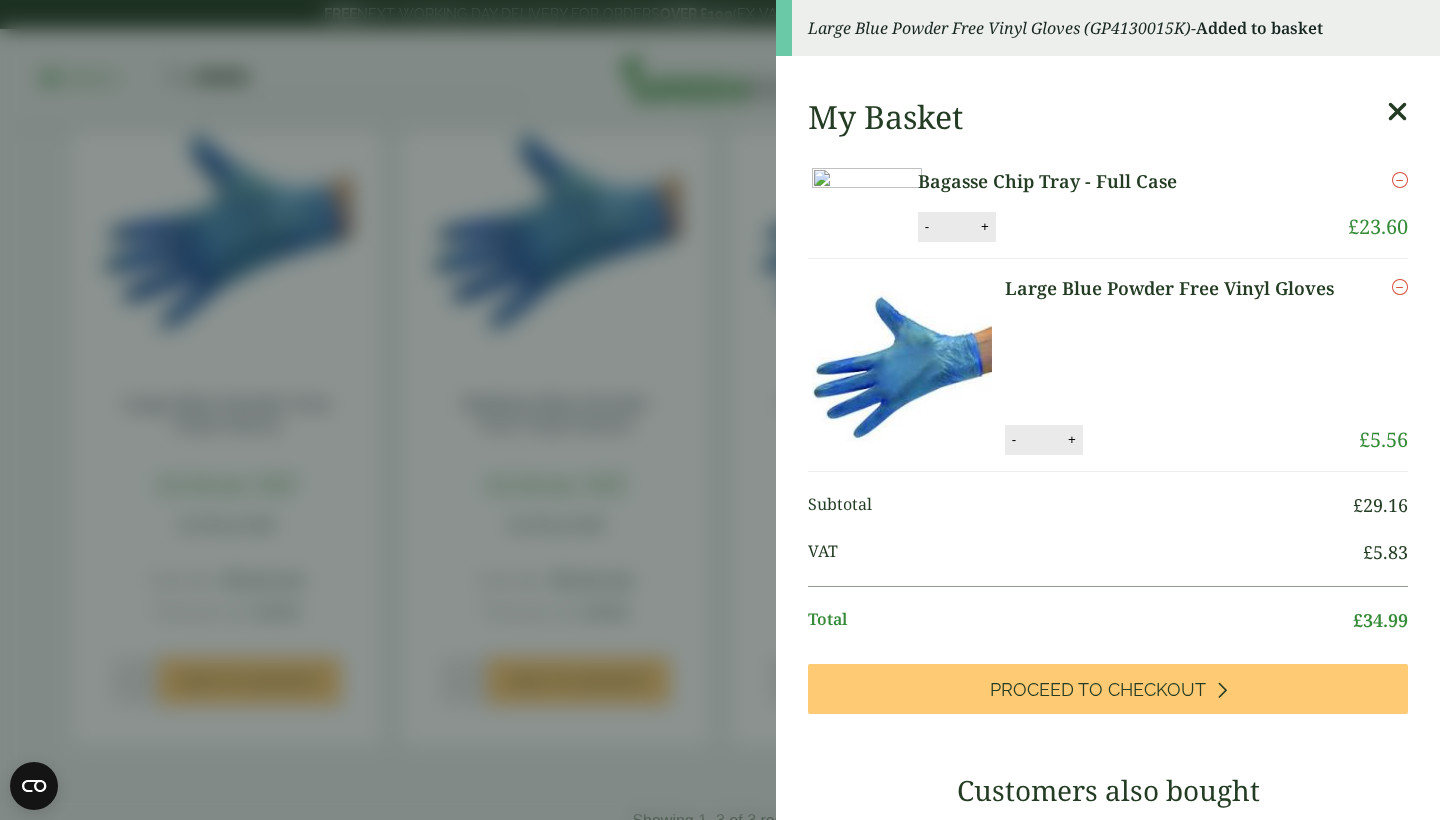 click at bounding box center (1397, 112) 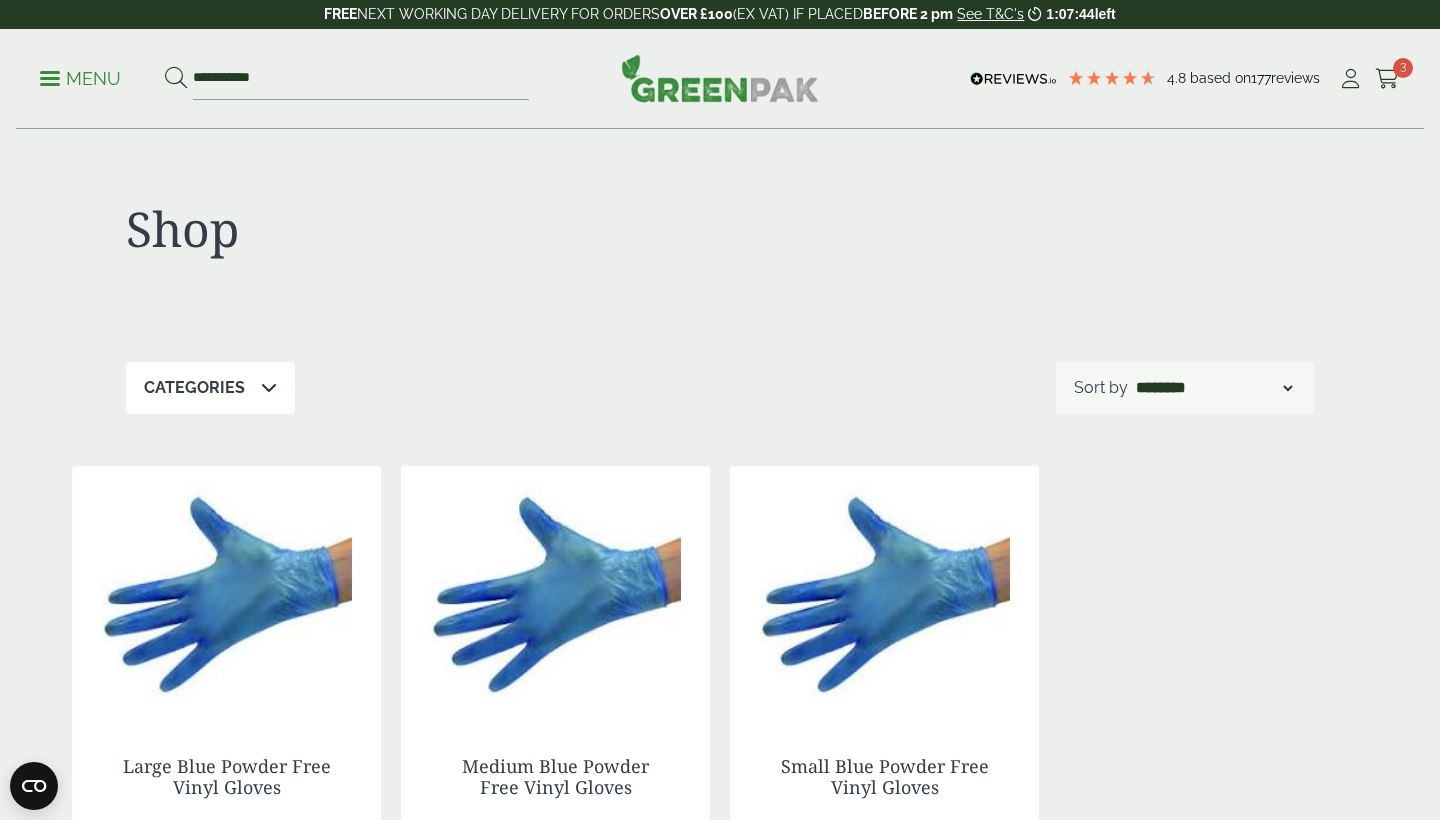 scroll, scrollTop: 0, scrollLeft: 0, axis: both 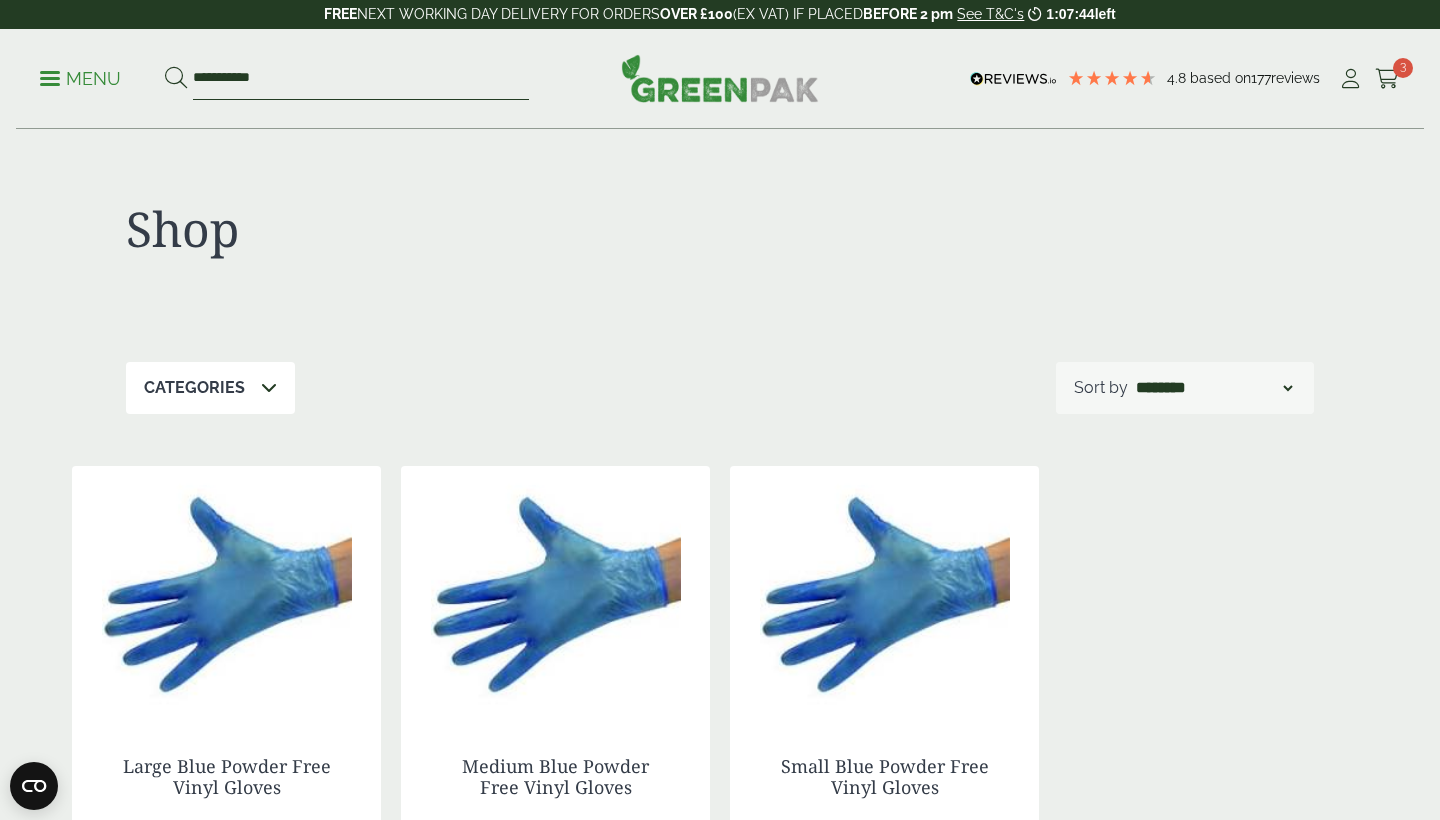 click on "**********" at bounding box center (361, 79) 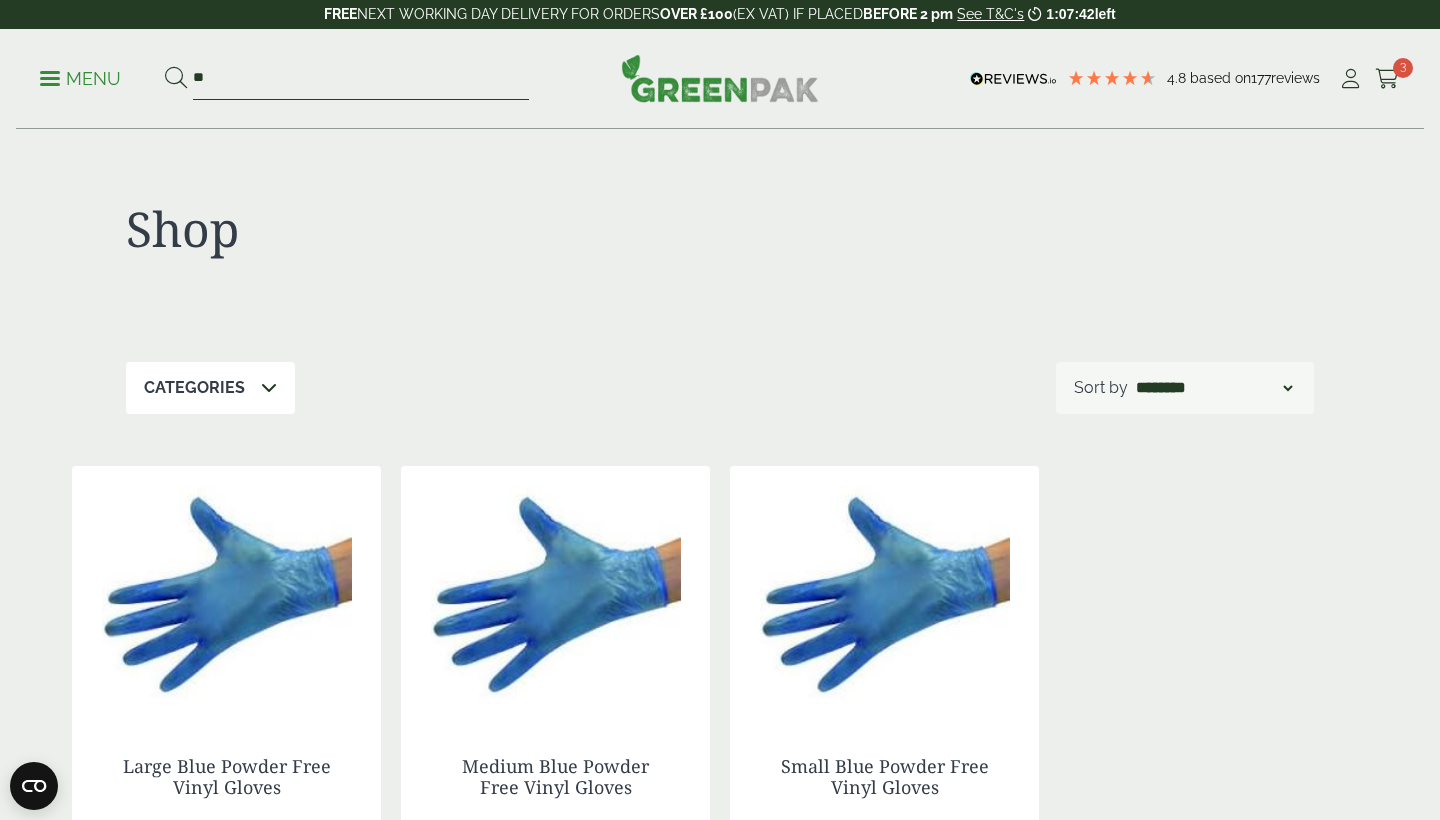type on "*" 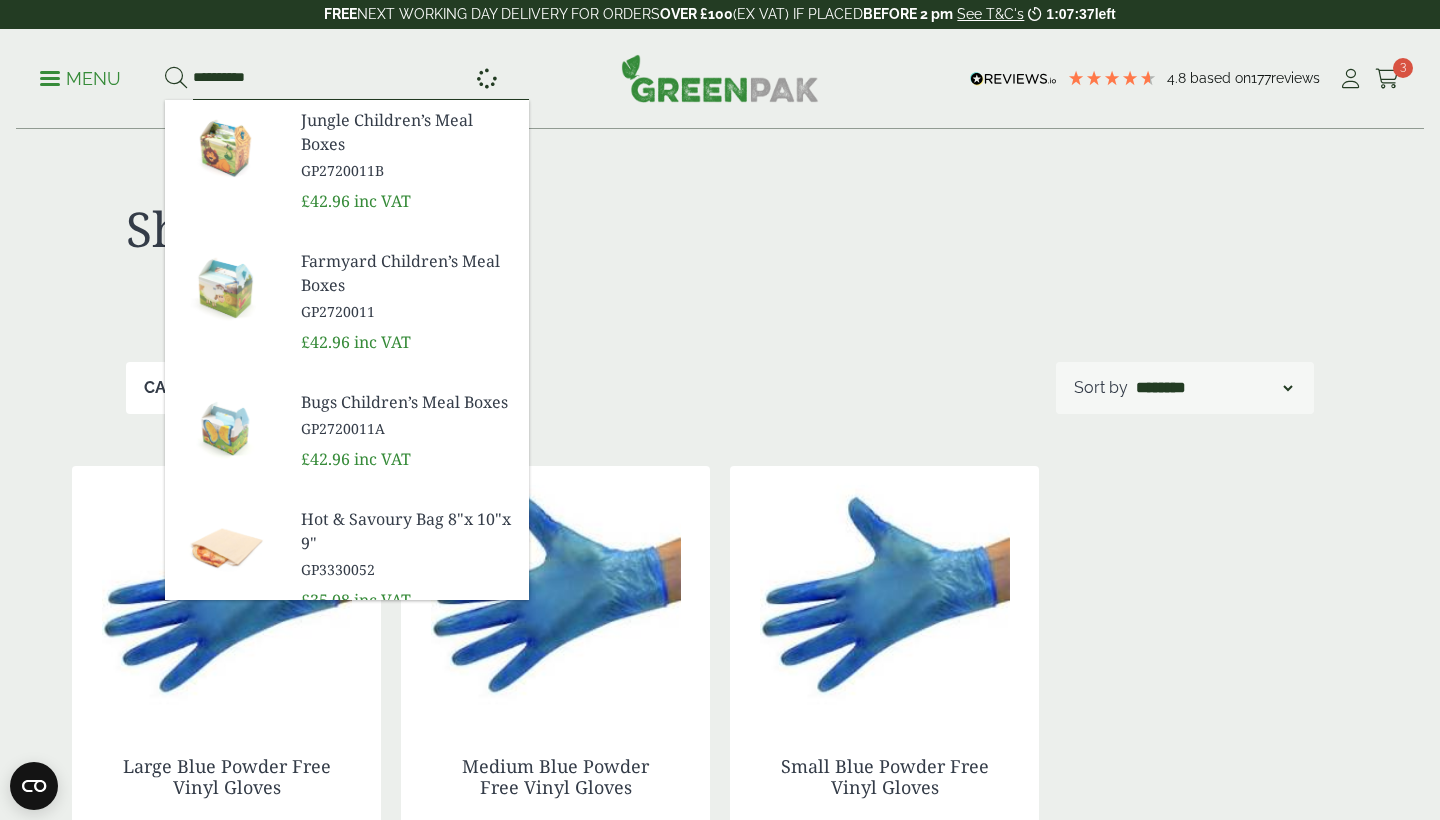 type on "**********" 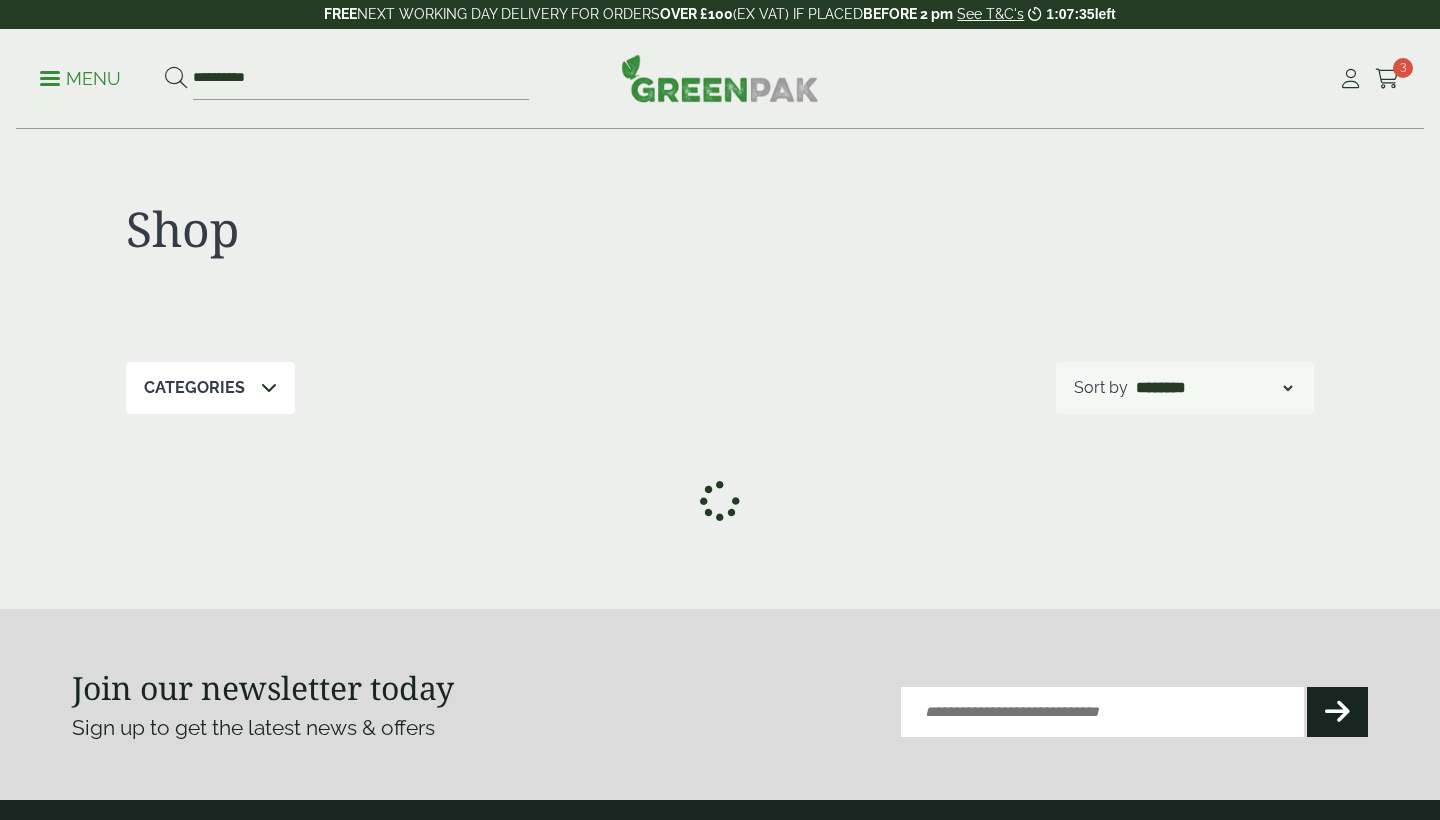 scroll, scrollTop: 0, scrollLeft: 0, axis: both 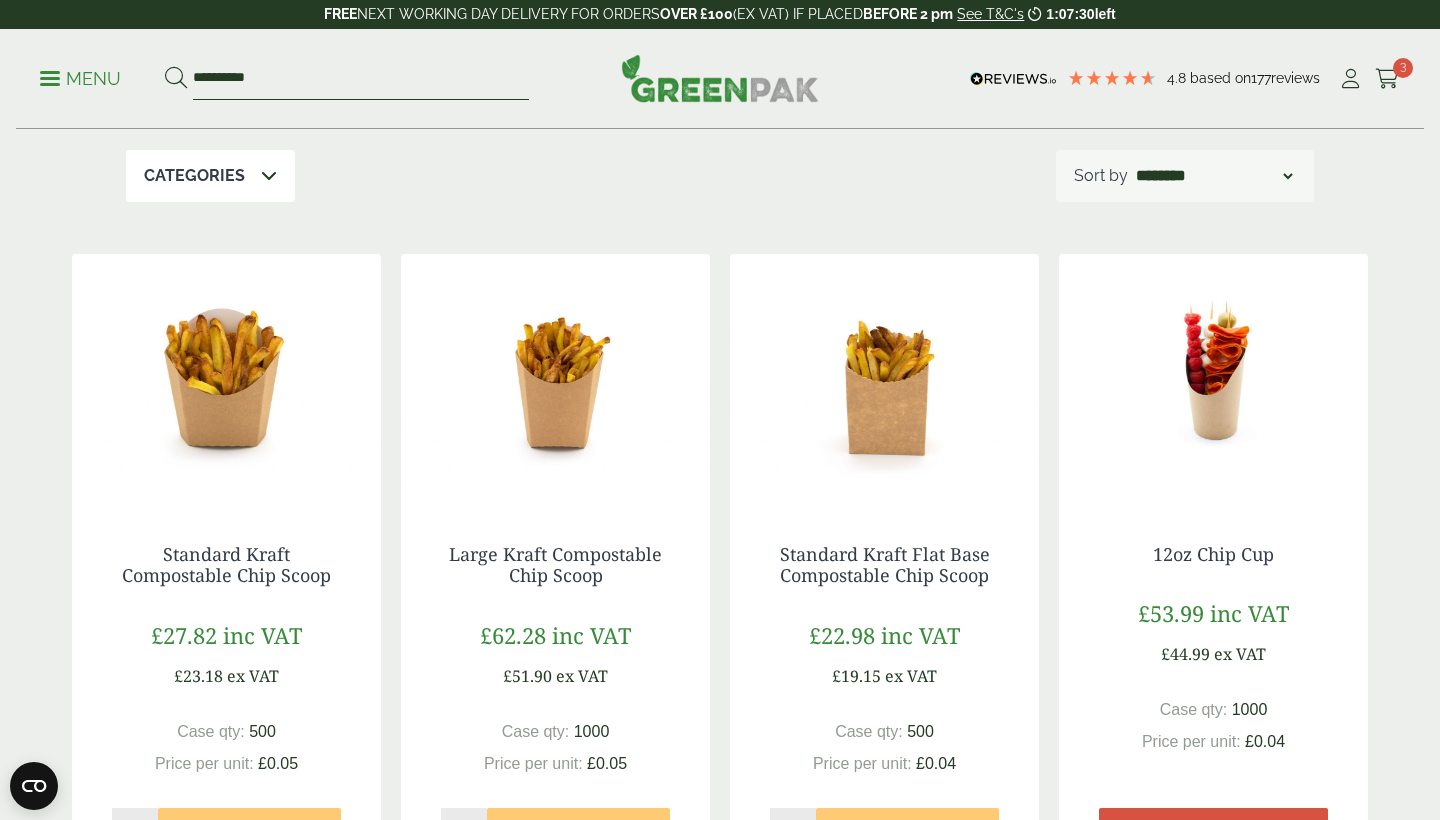 click on "**********" at bounding box center (361, 79) 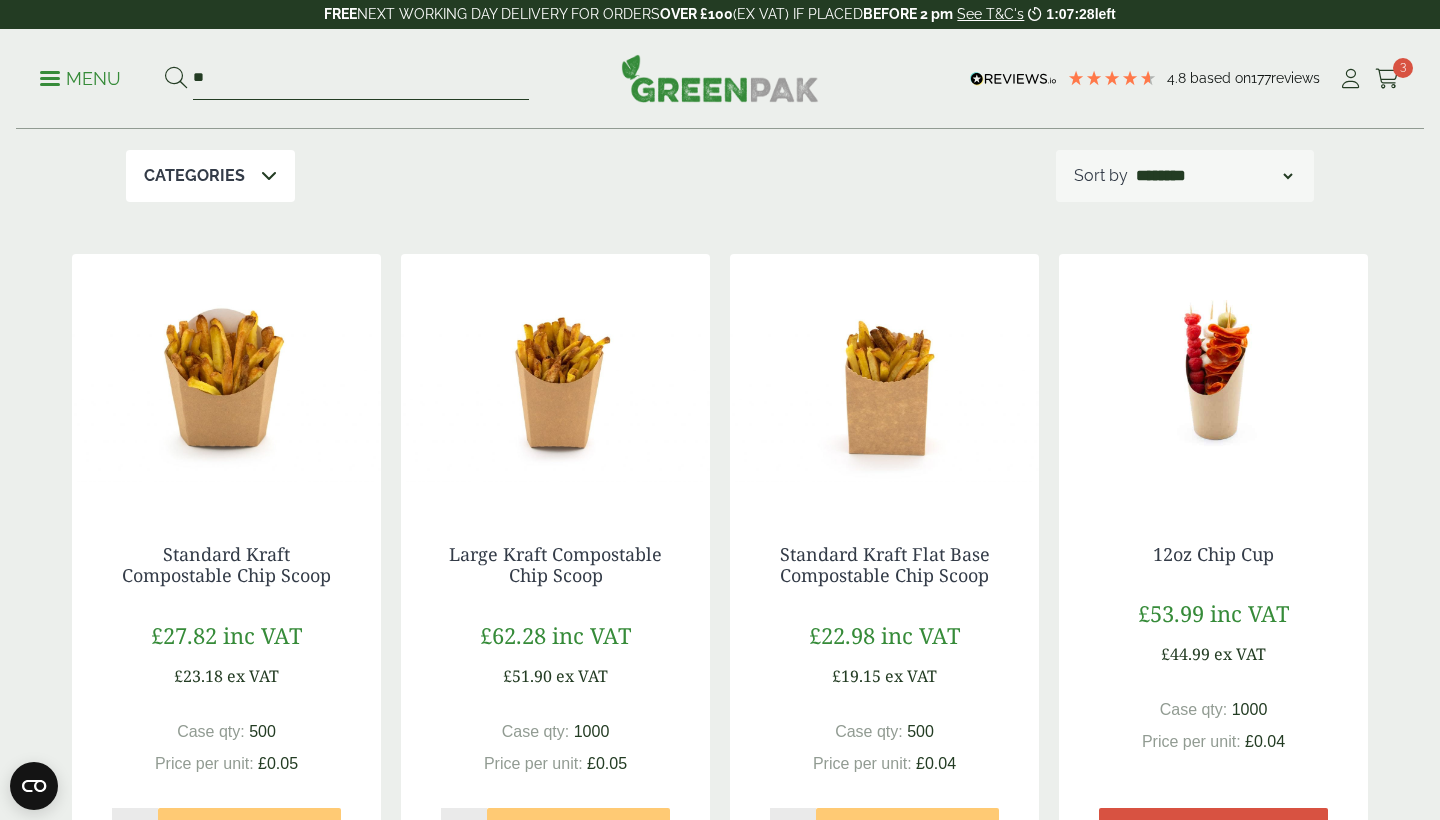 type on "*" 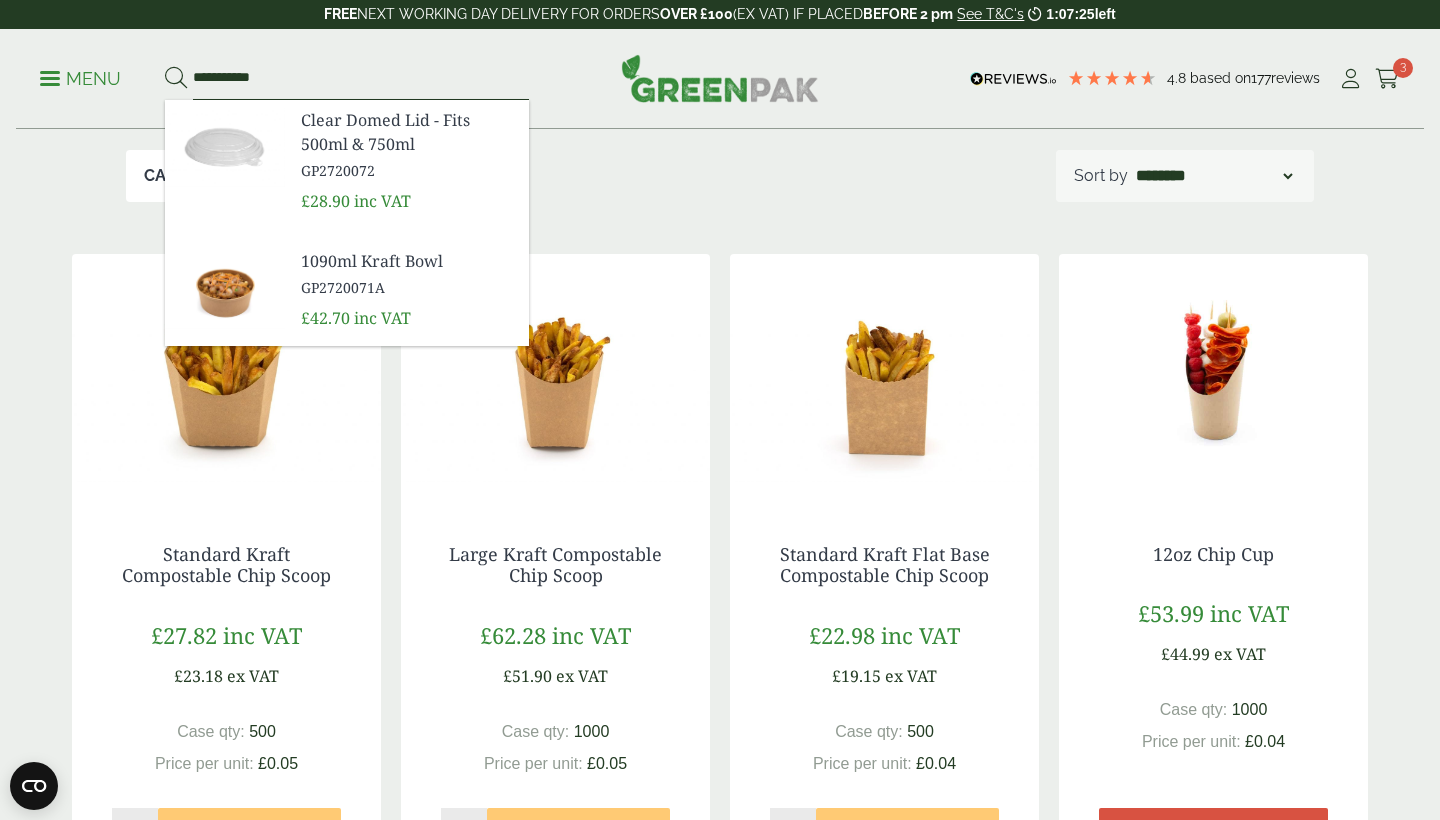 type on "**********" 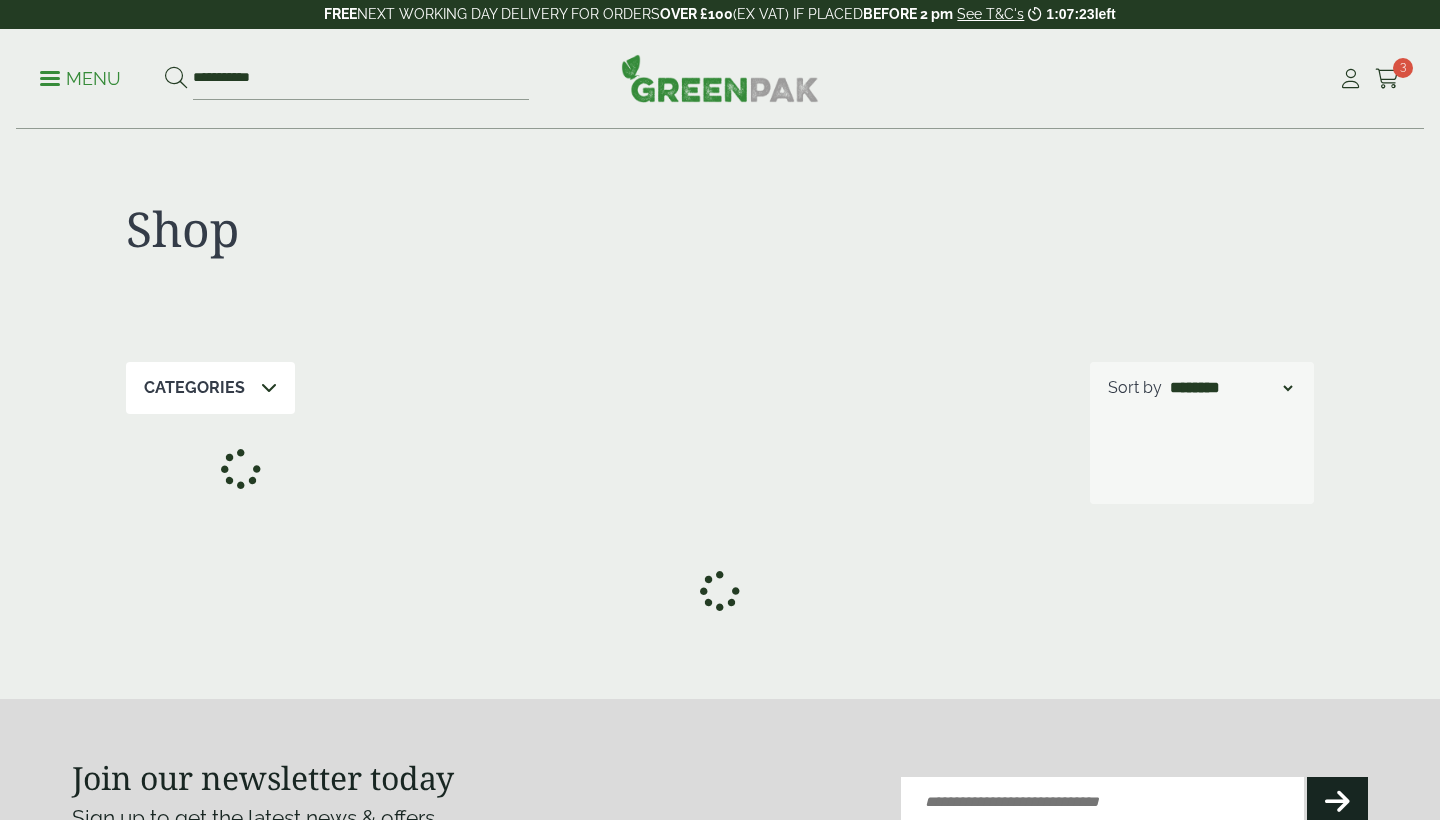 scroll, scrollTop: 0, scrollLeft: 0, axis: both 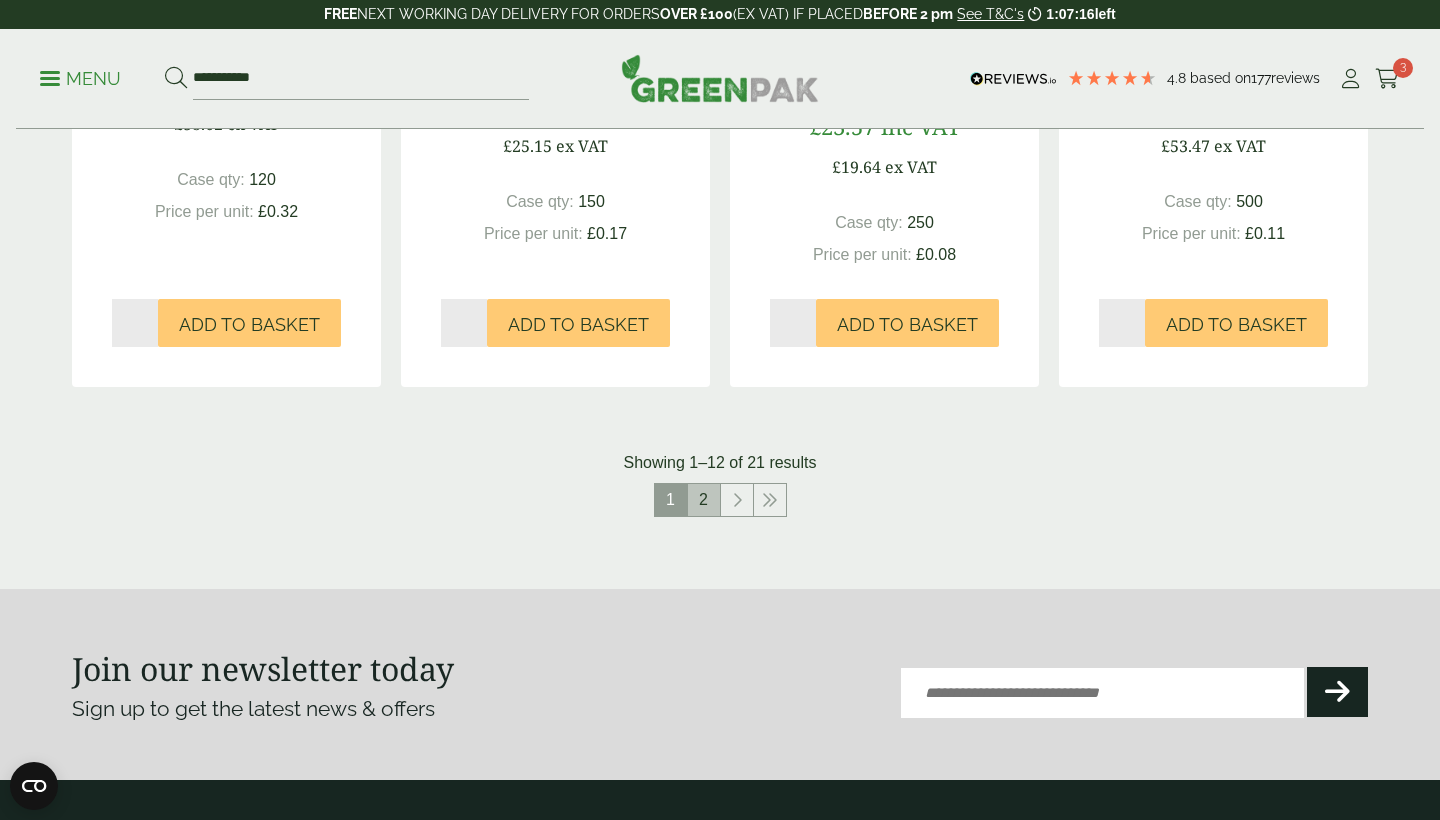 click on "2" at bounding box center (704, 500) 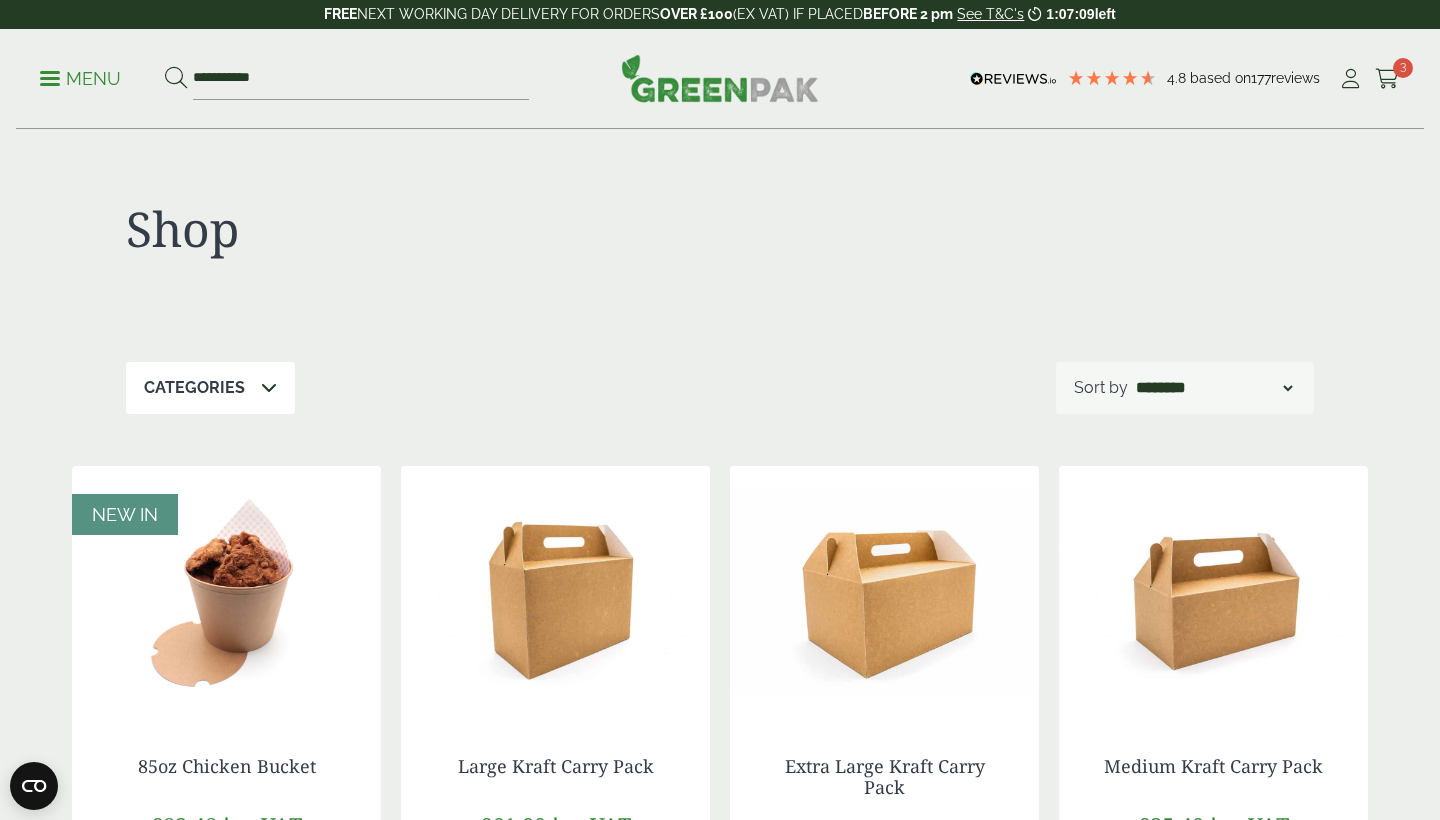 scroll, scrollTop: 0, scrollLeft: 0, axis: both 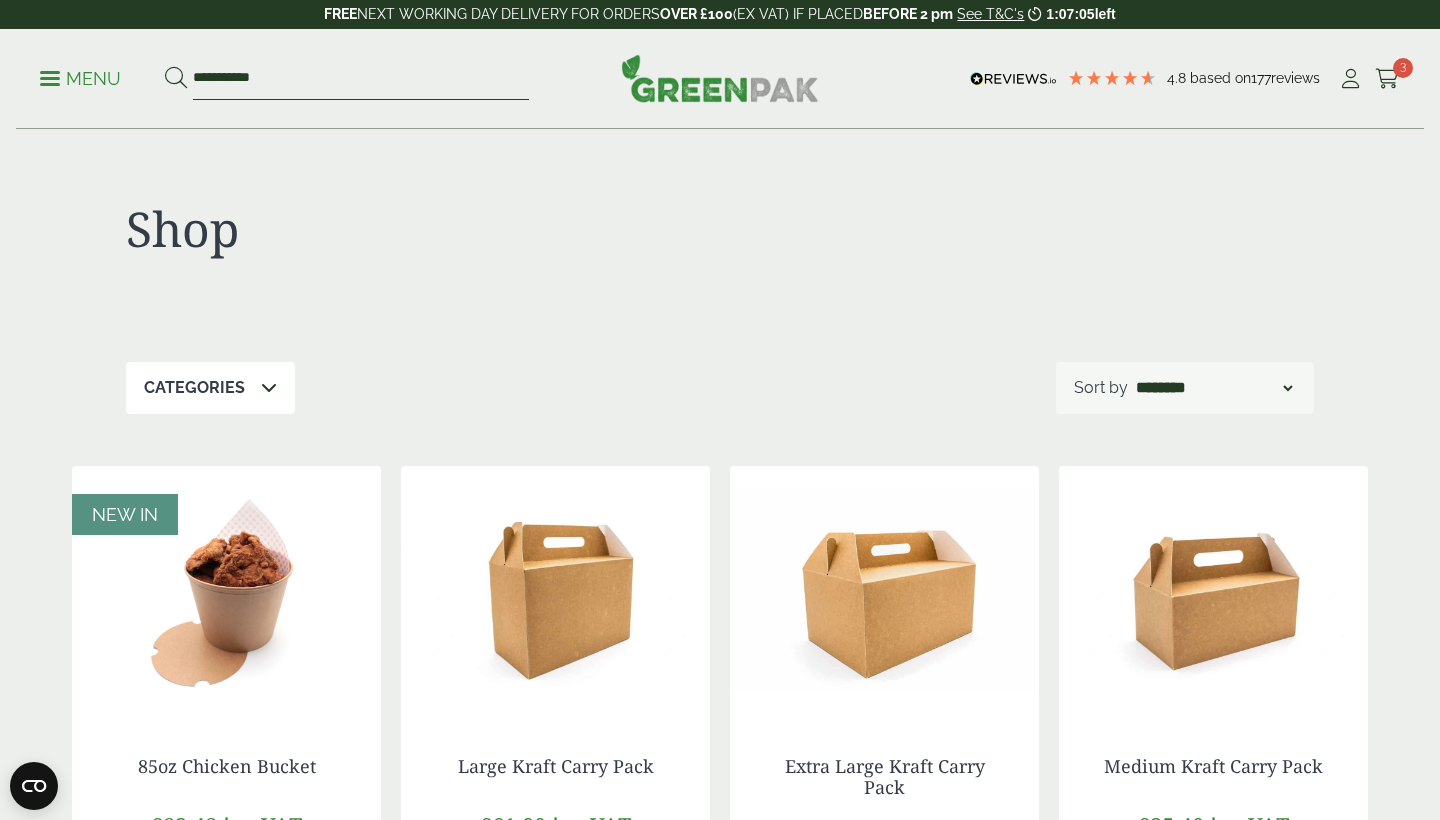 click on "**********" at bounding box center [361, 79] 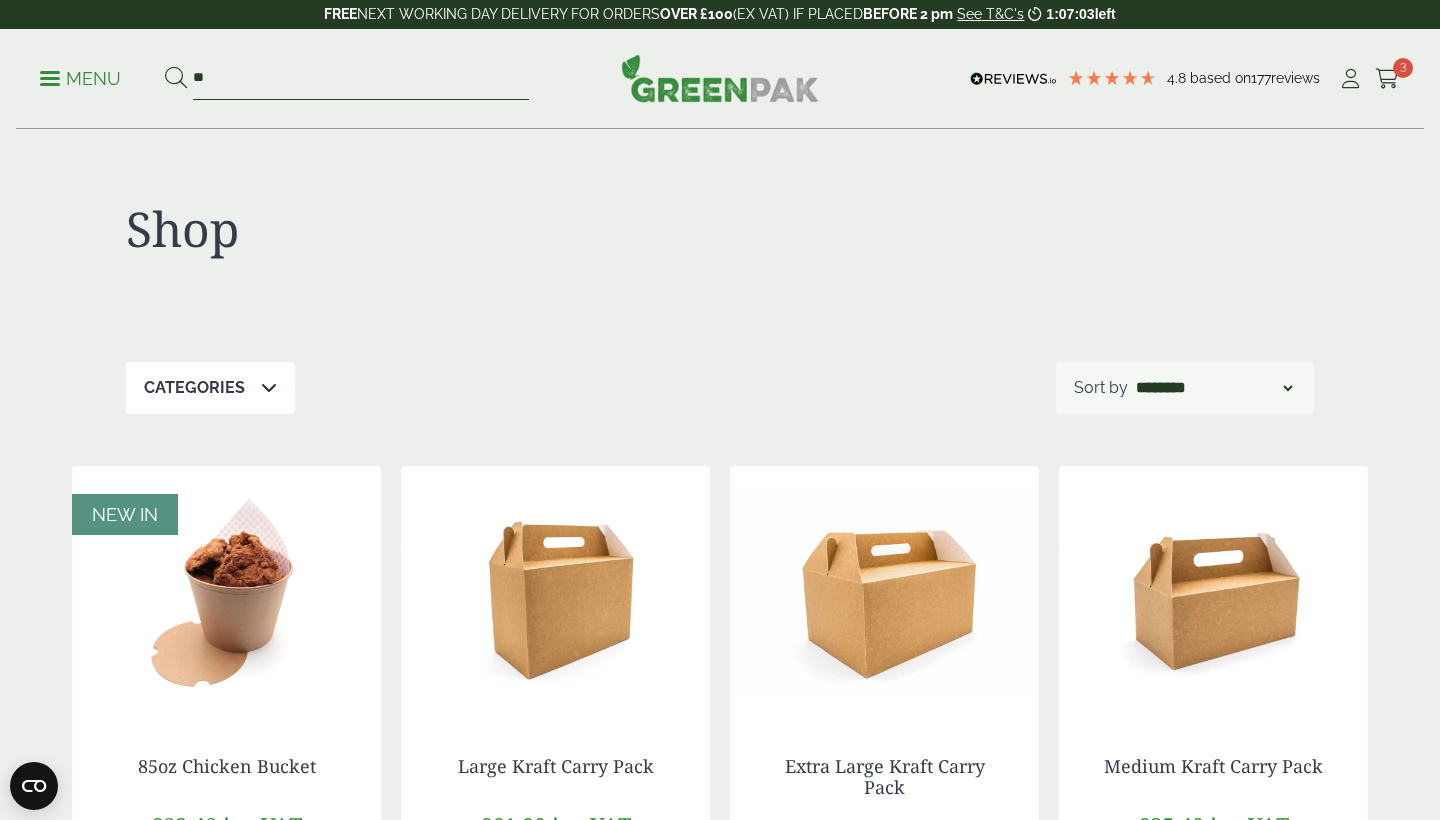 type on "*" 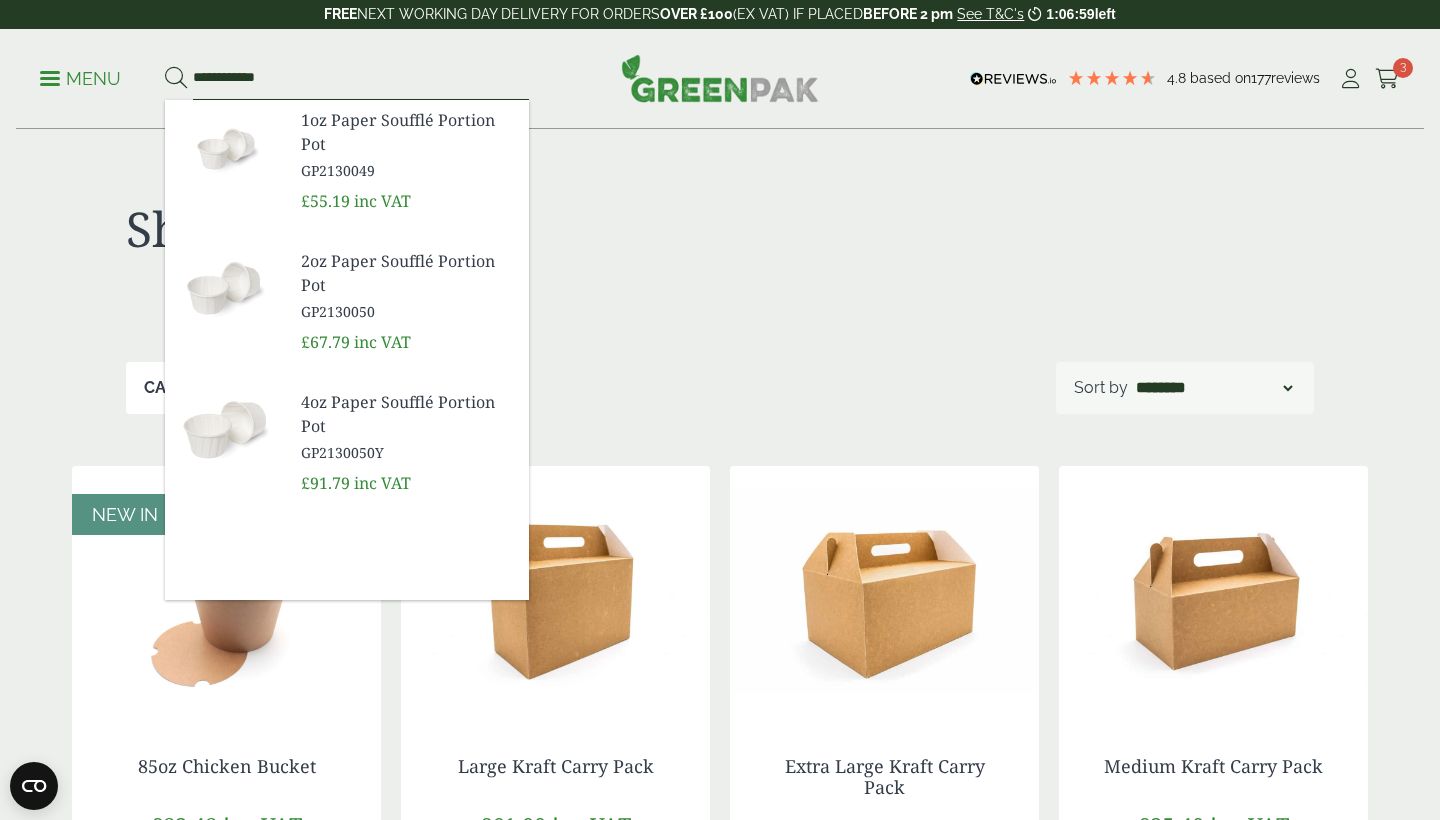 type on "**********" 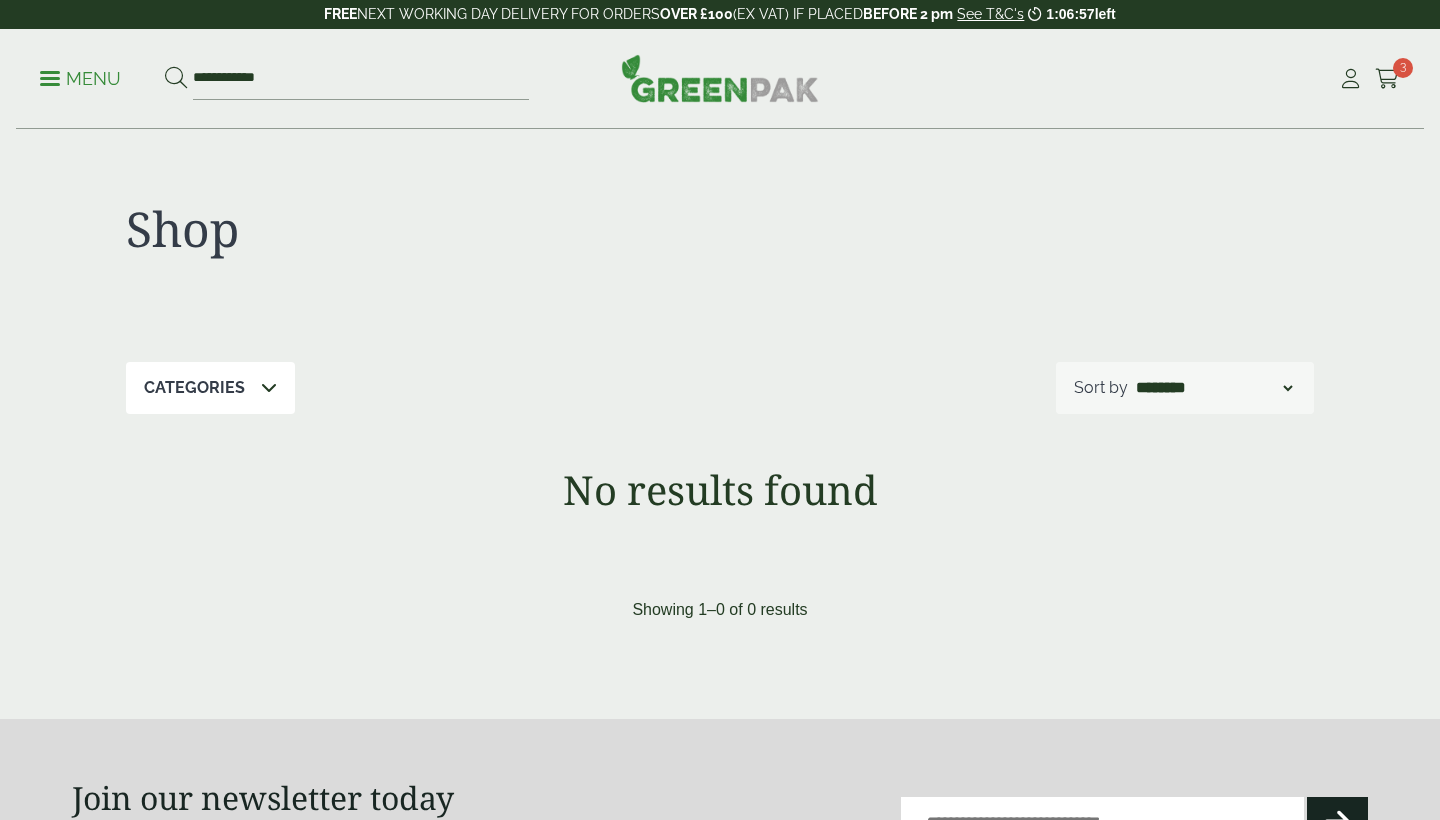 scroll, scrollTop: 0, scrollLeft: 0, axis: both 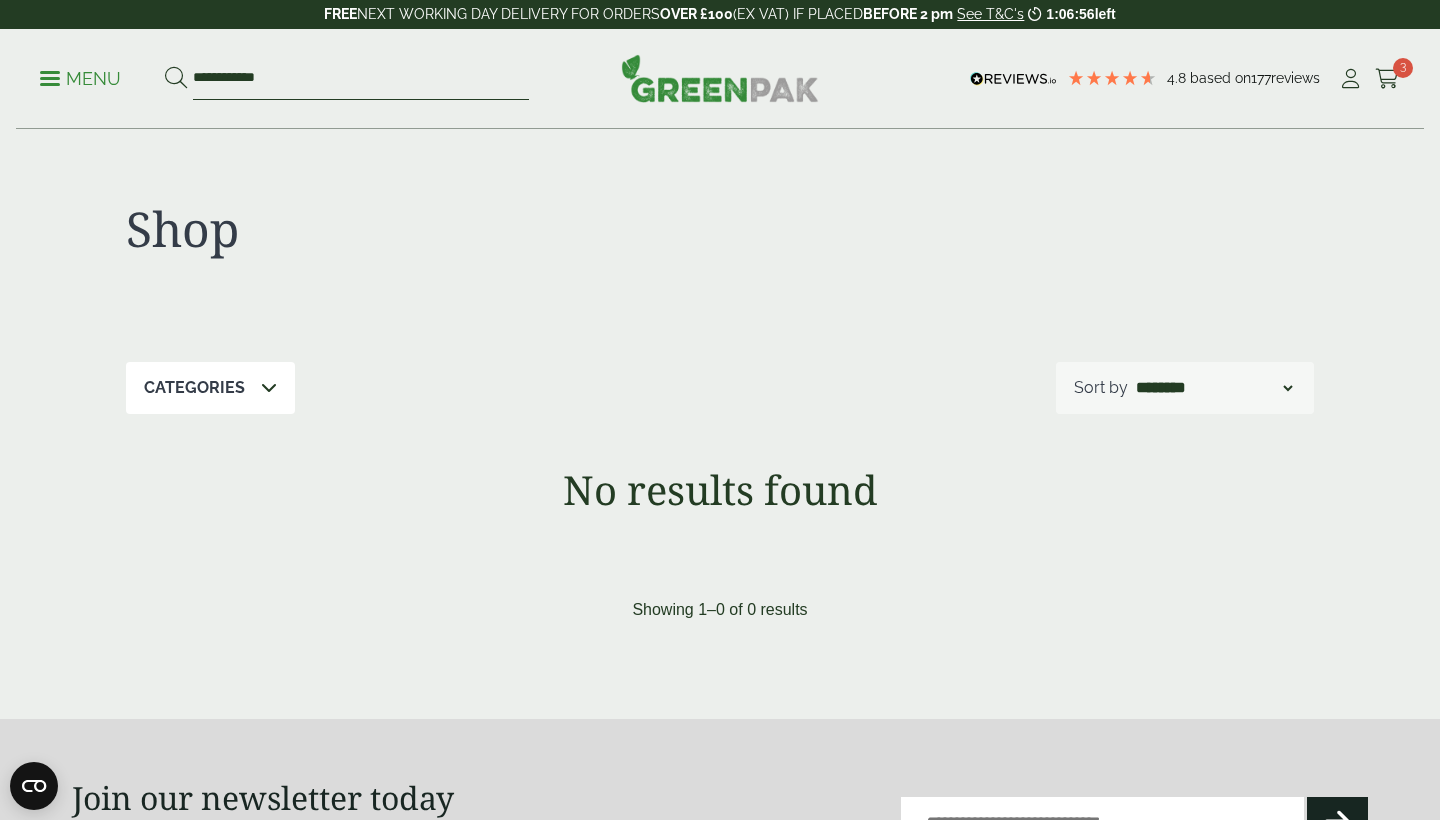 click on "**********" at bounding box center (361, 79) 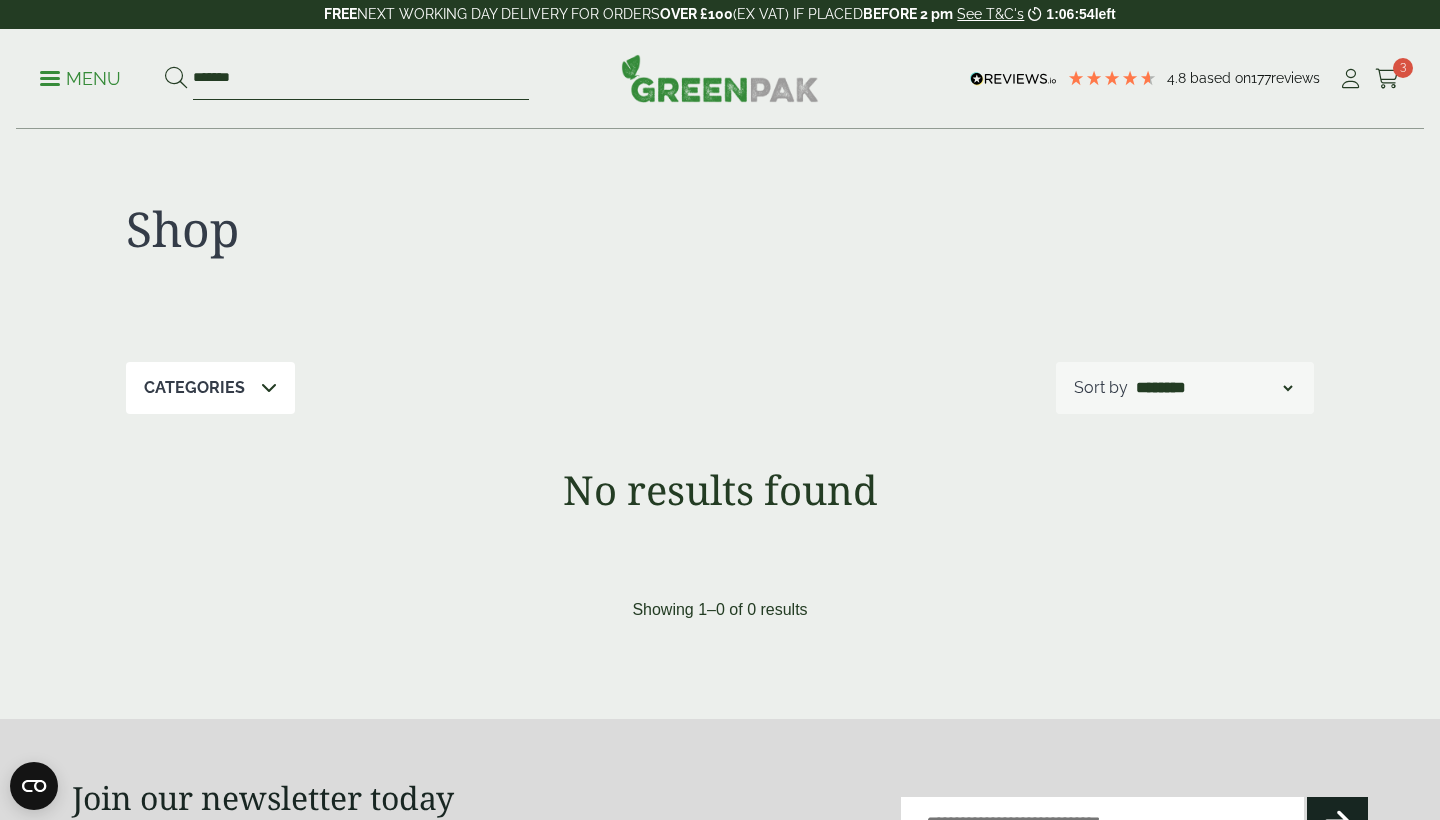 type on "*******" 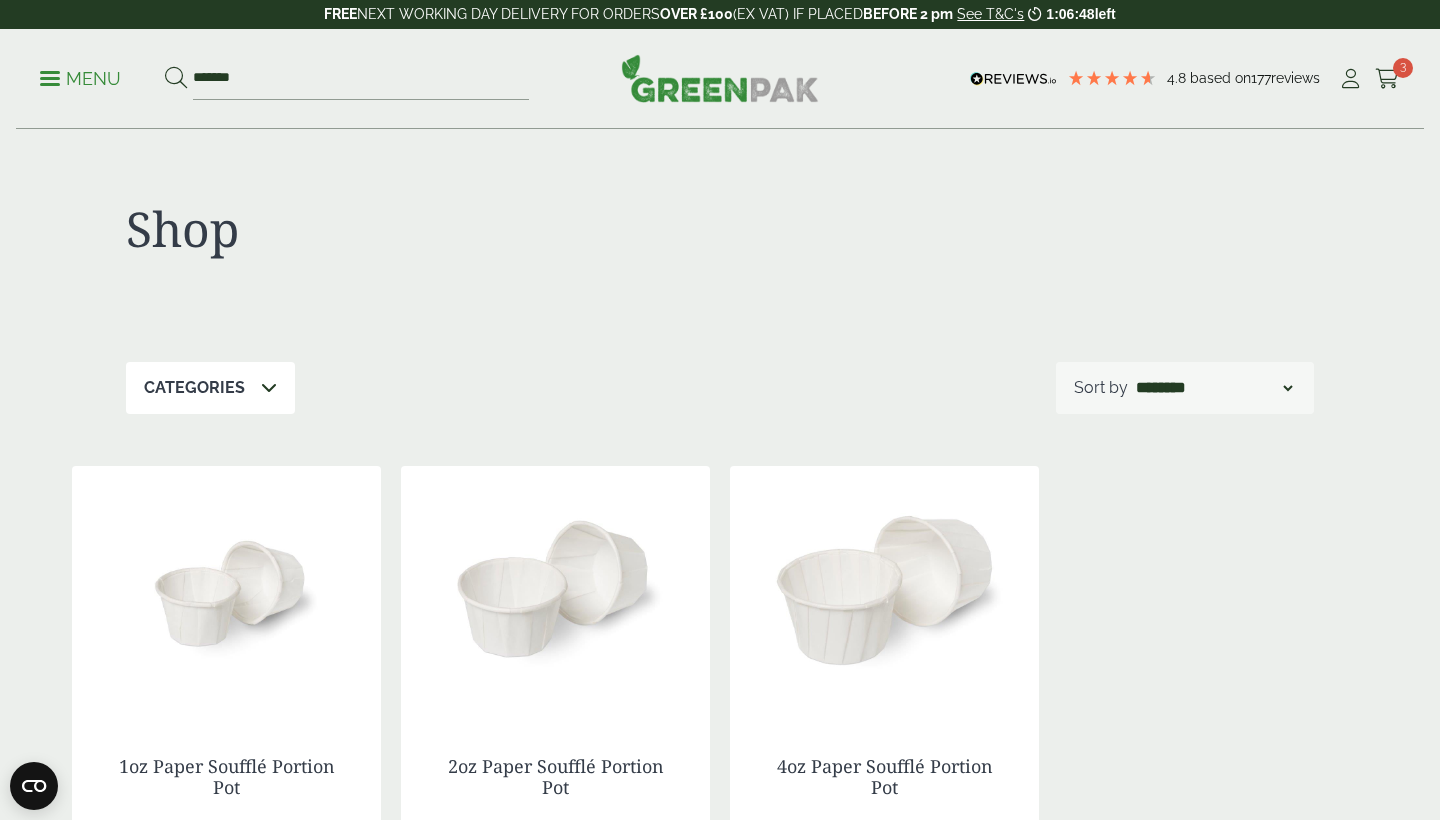 scroll, scrollTop: 235, scrollLeft: 0, axis: vertical 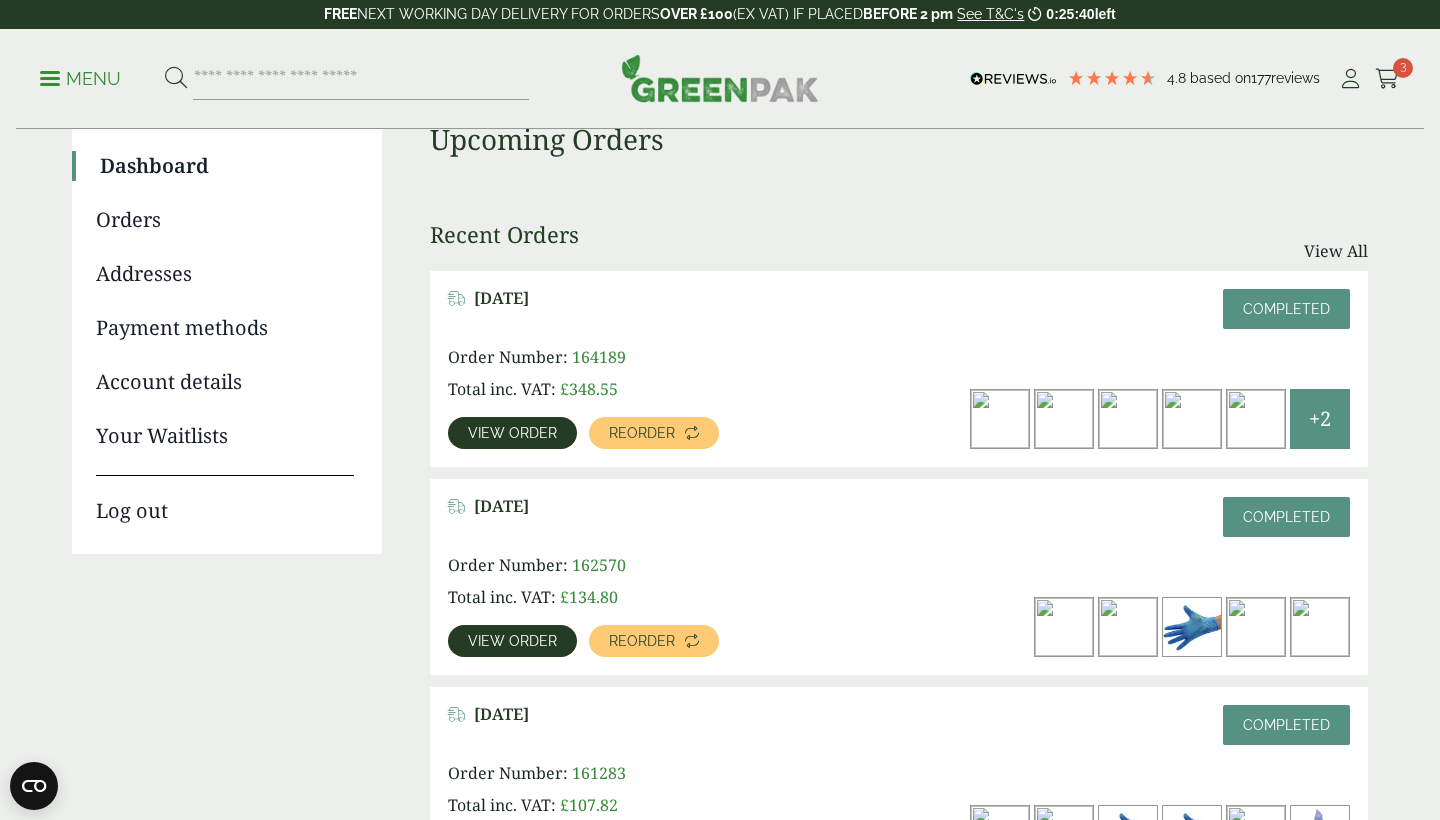 click on "View order" at bounding box center (512, 433) 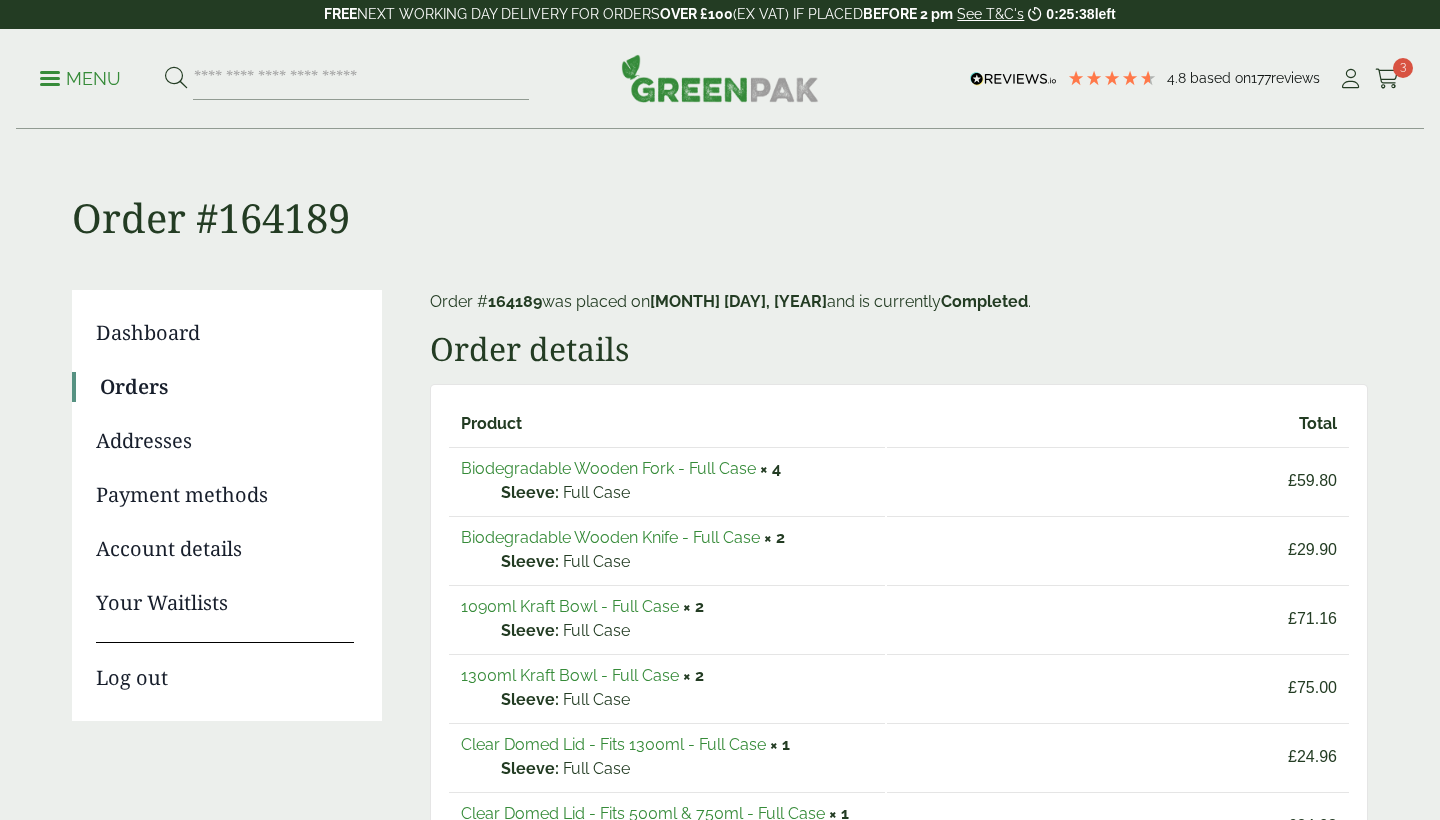 scroll, scrollTop: 0, scrollLeft: 0, axis: both 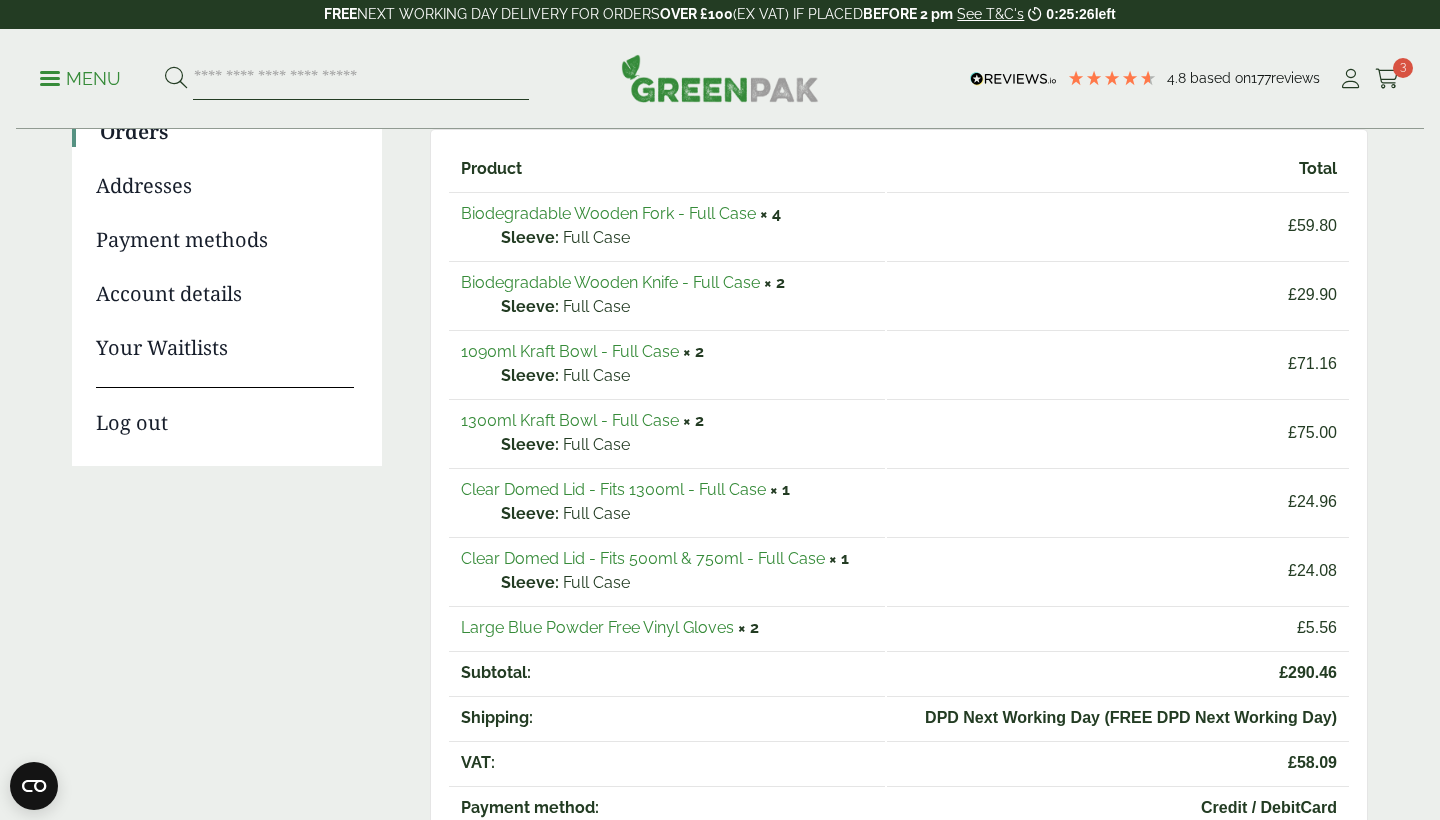 click at bounding box center [361, 79] 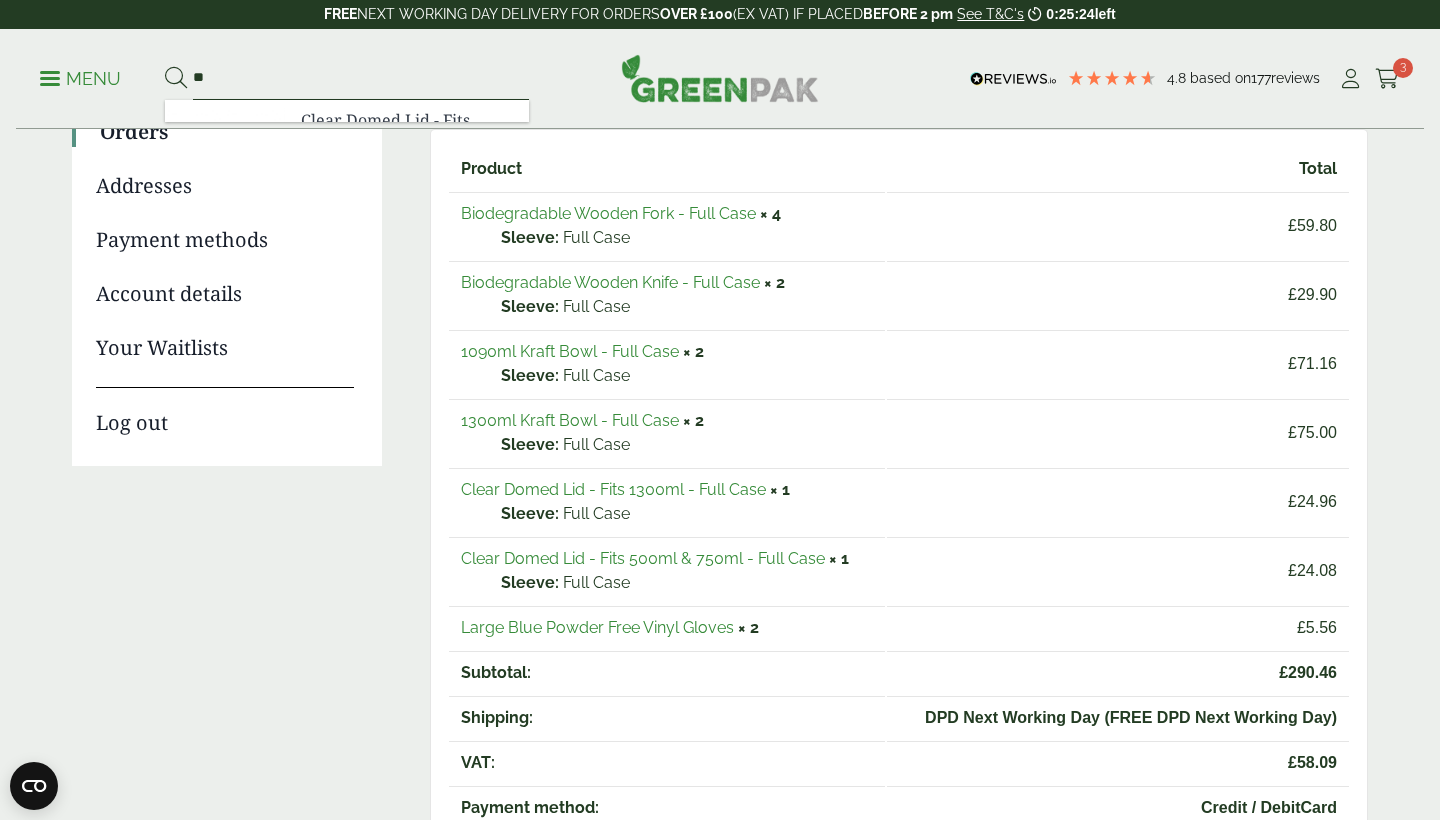 type on "*" 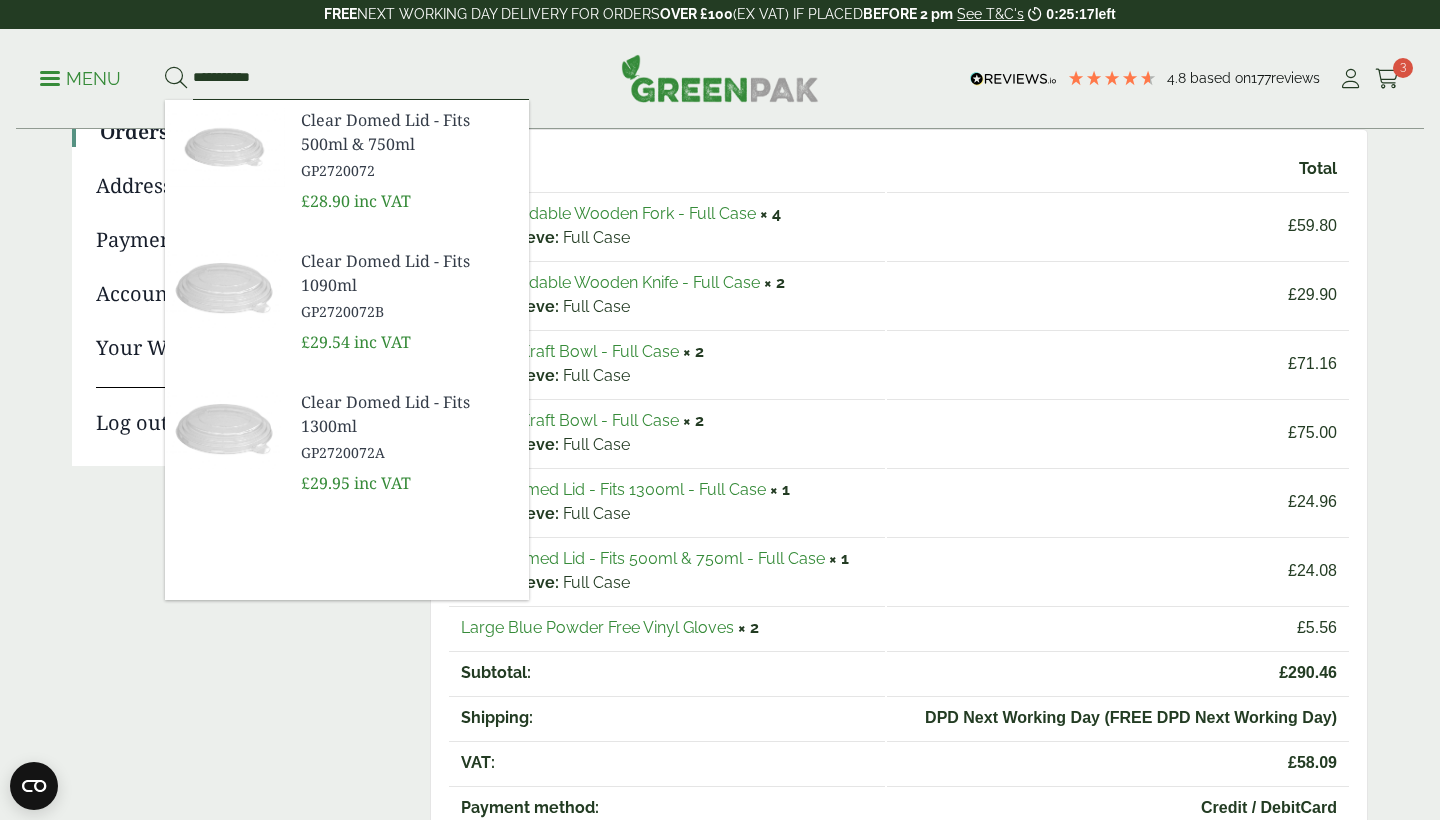 type on "**********" 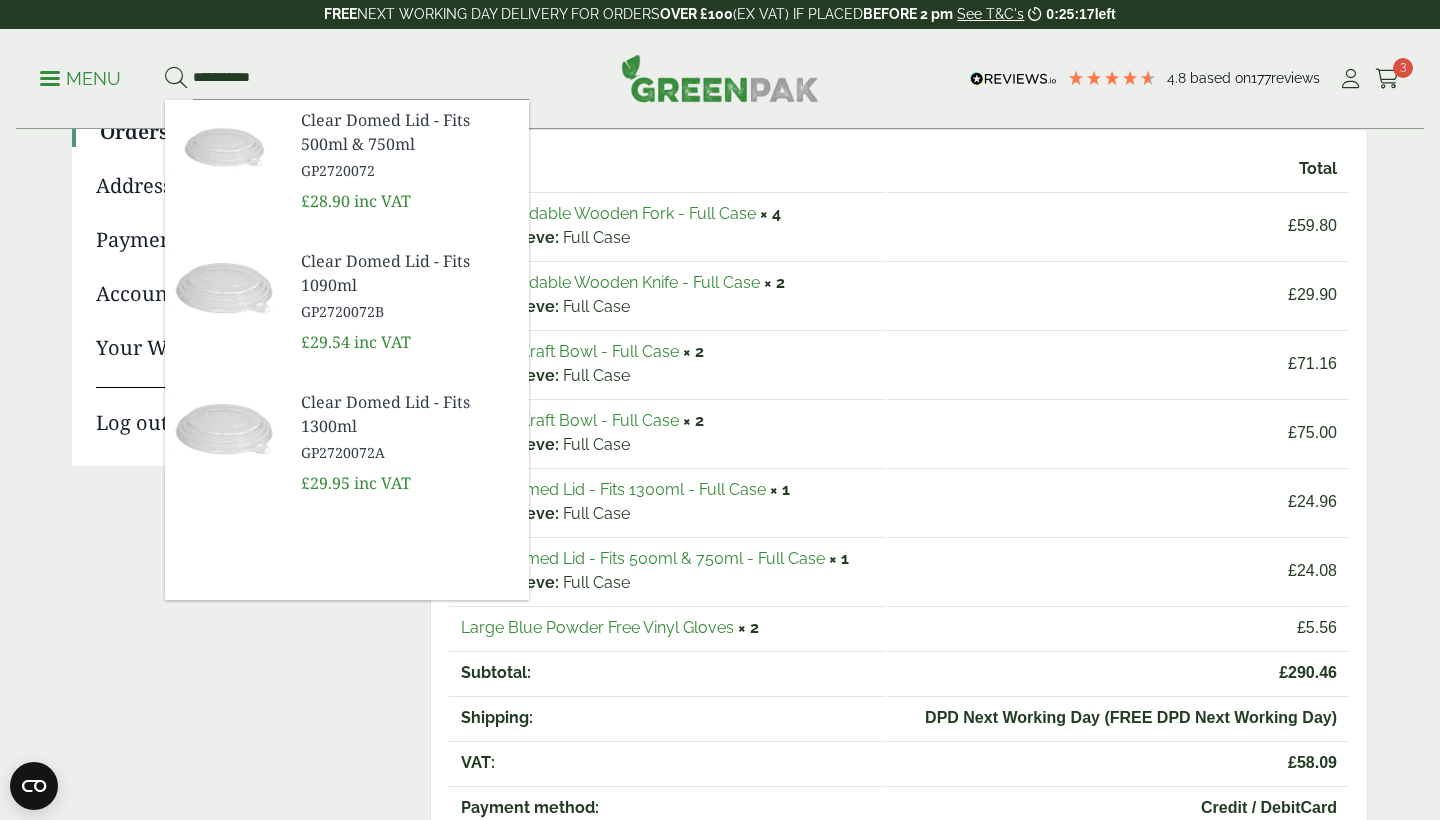 click on "Clear Domed Lid - Fits 1090ml" at bounding box center (407, 273) 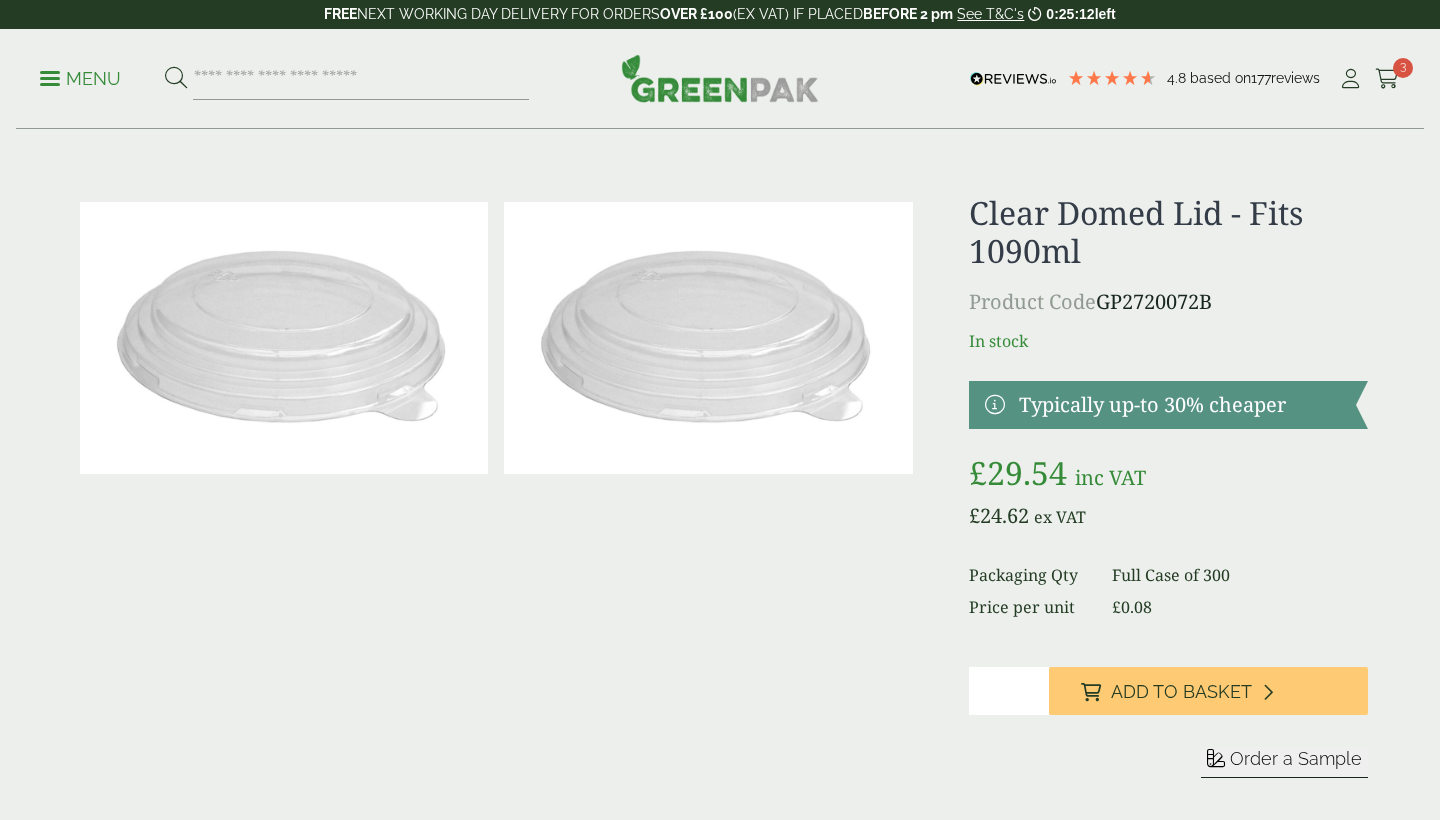 scroll, scrollTop: 0, scrollLeft: 0, axis: both 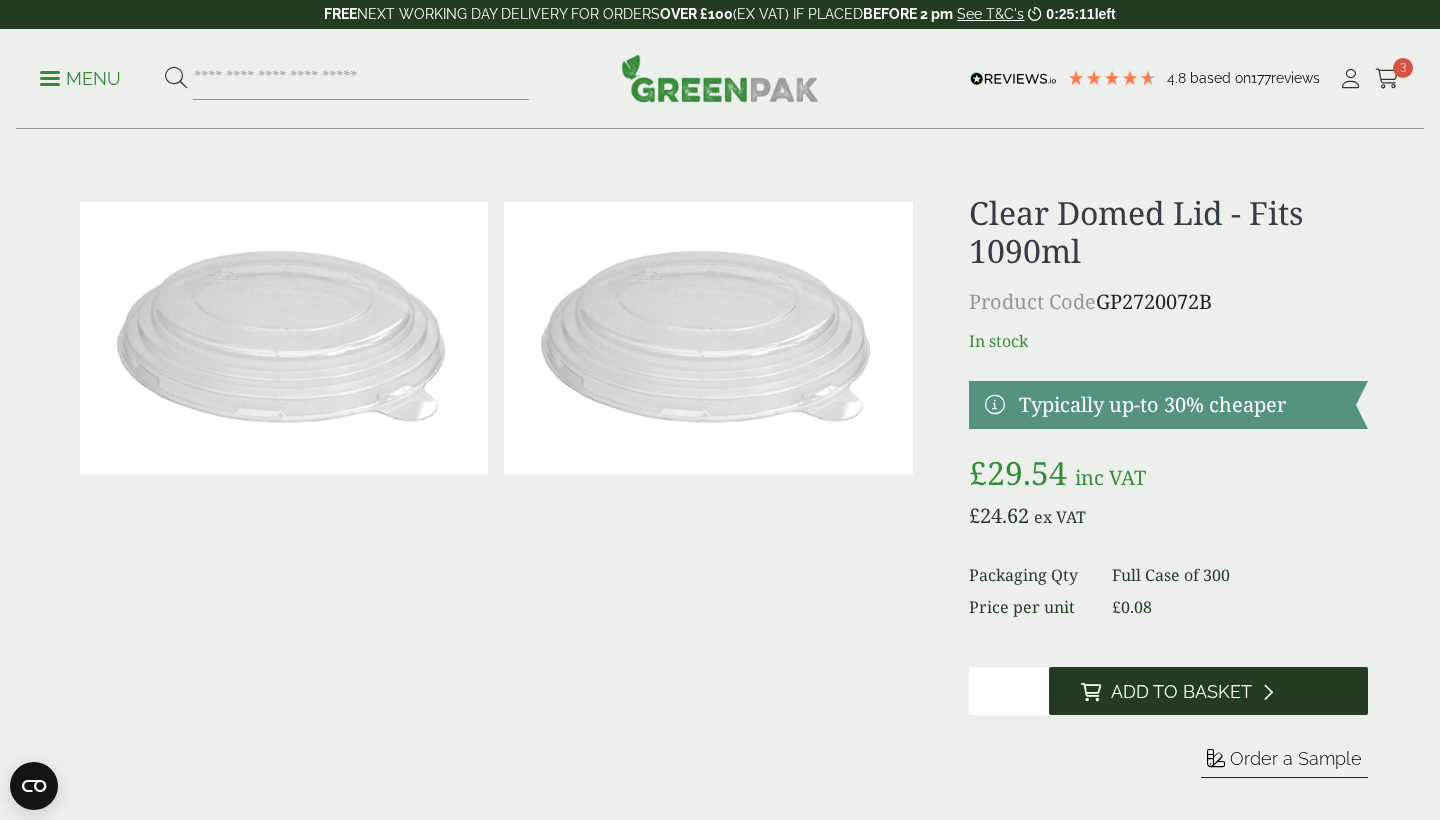 click on "Add to Basket" at bounding box center (1208, 691) 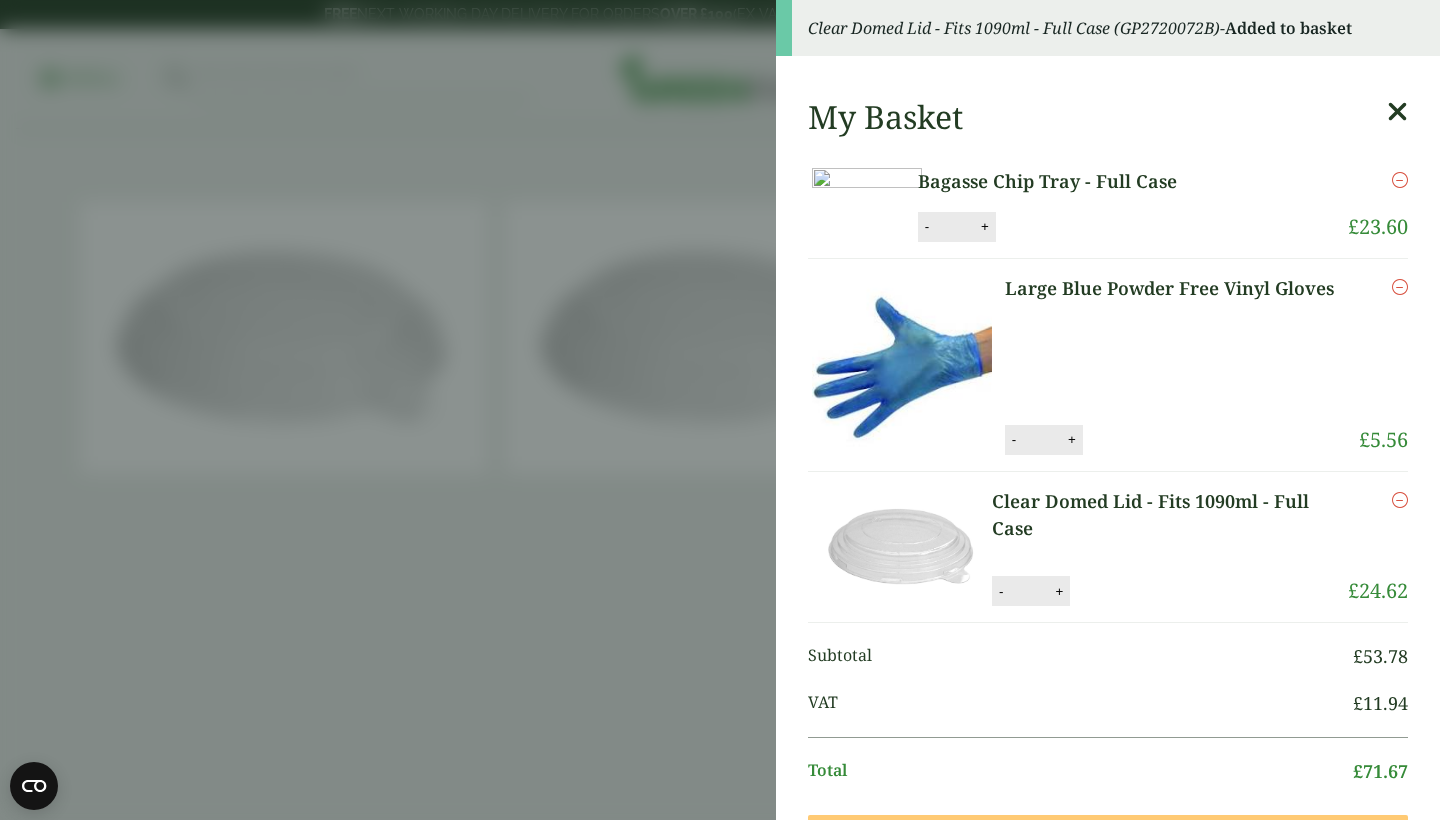 scroll, scrollTop: 0, scrollLeft: 0, axis: both 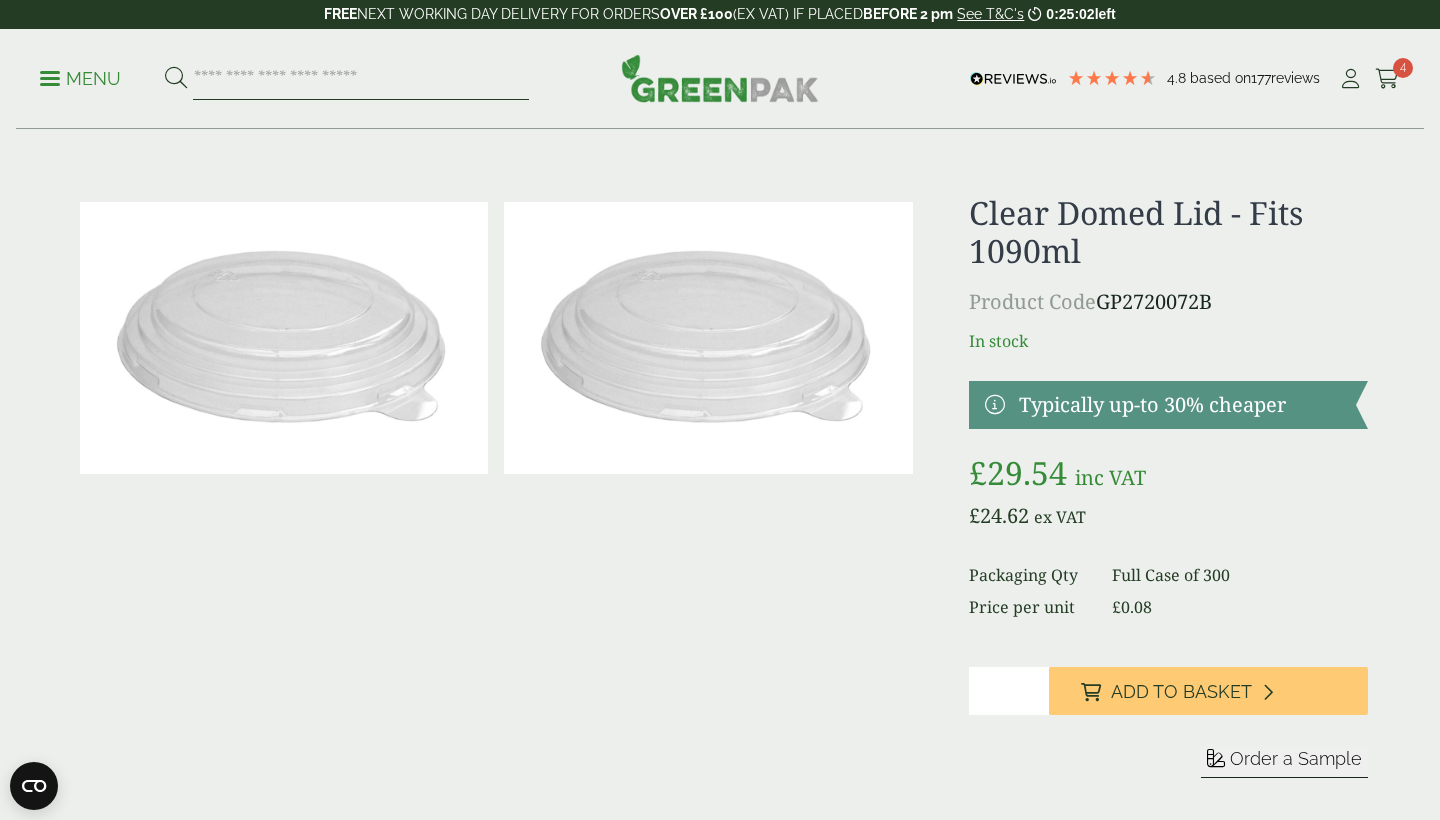 click at bounding box center [361, 79] 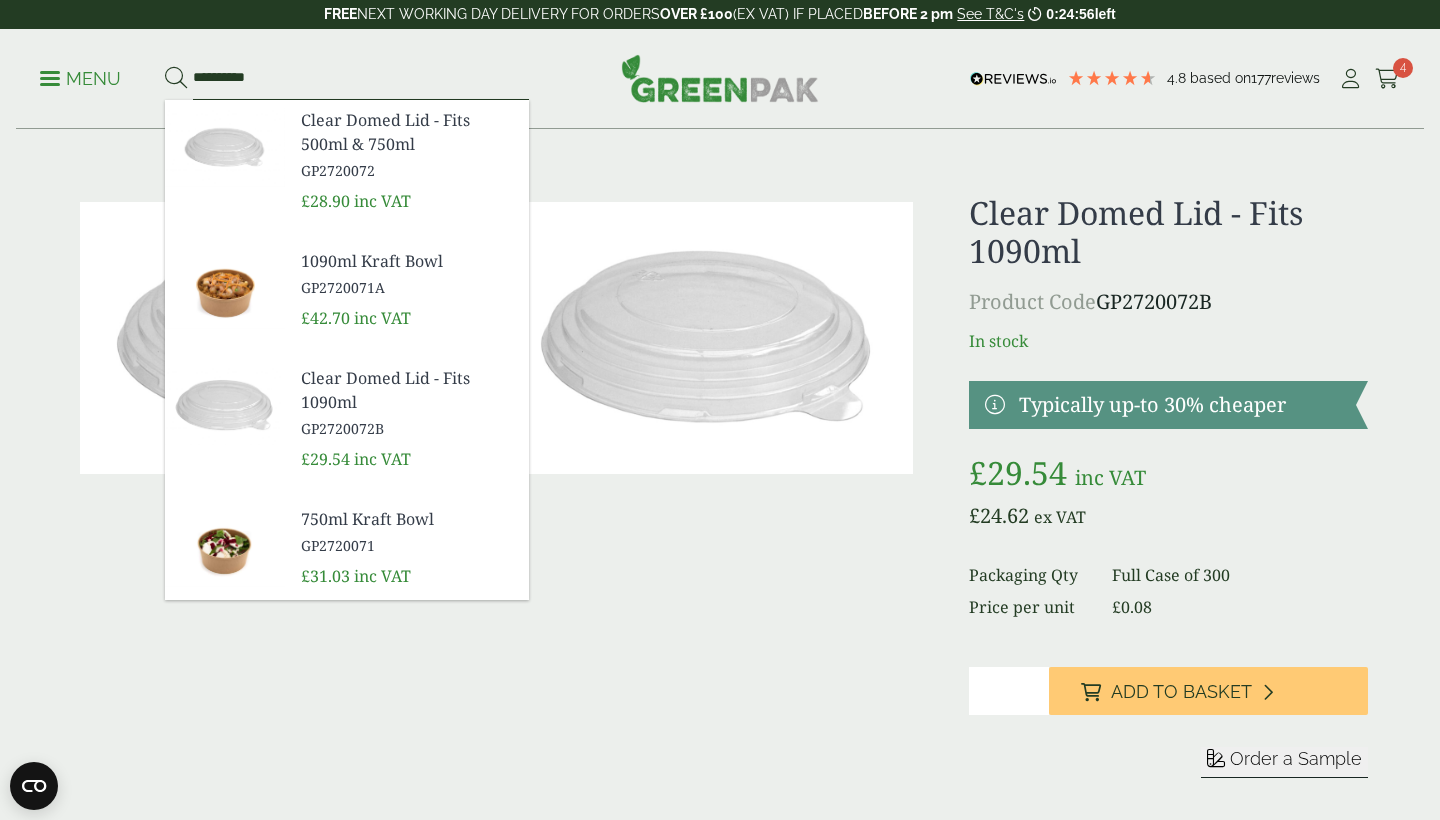 type on "**********" 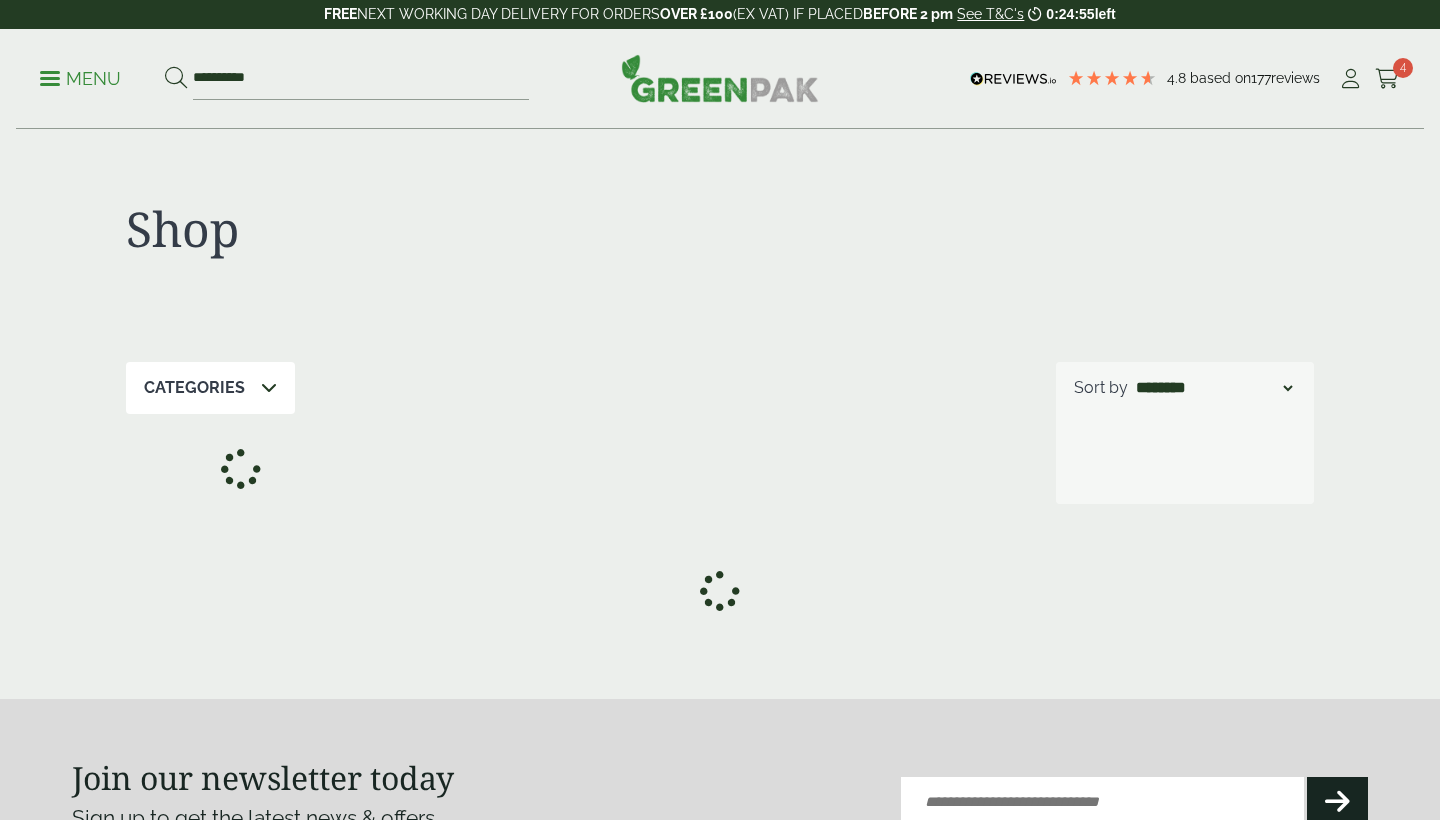 scroll, scrollTop: 0, scrollLeft: 0, axis: both 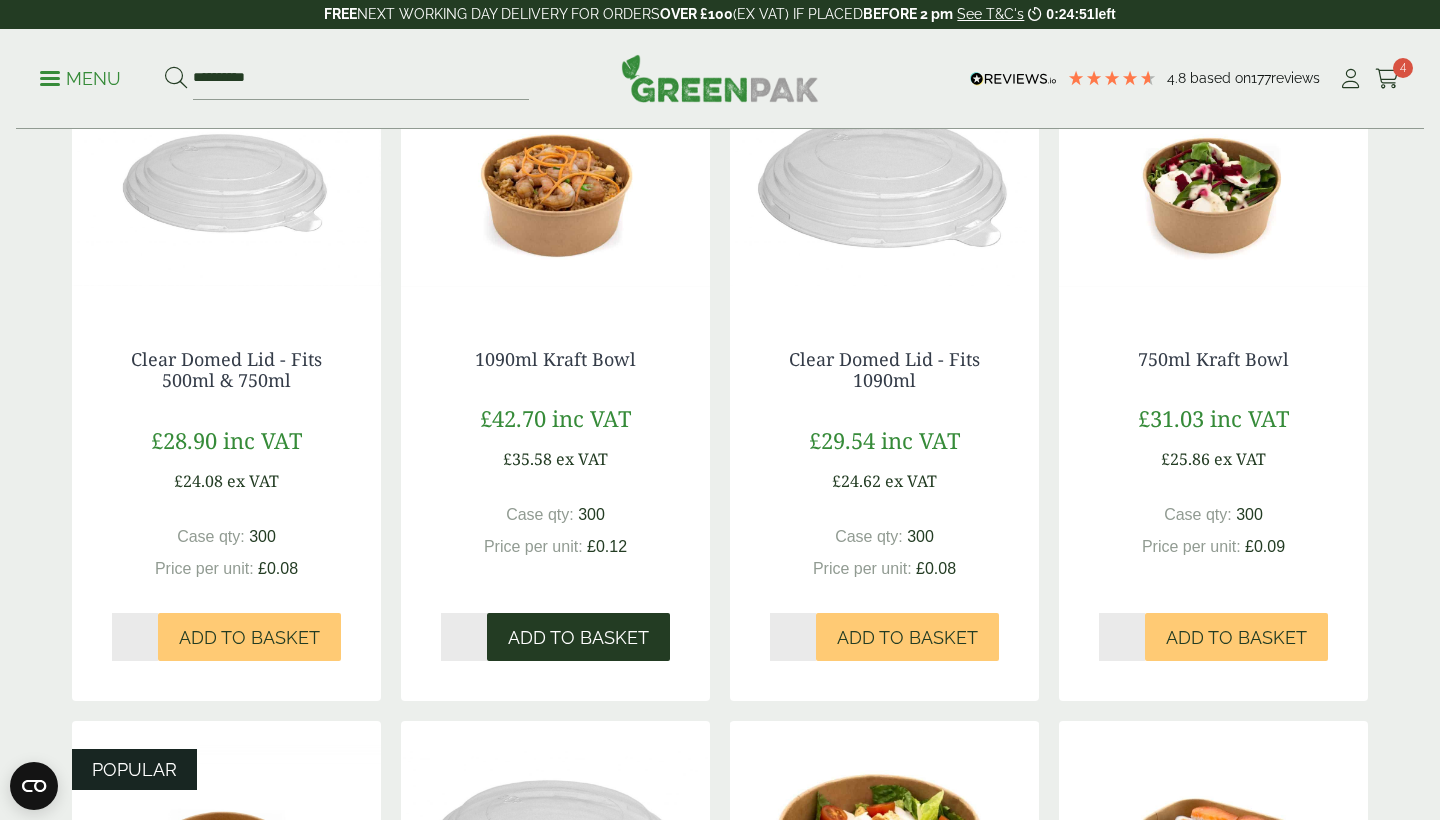 click on "Add to Basket" at bounding box center [578, 638] 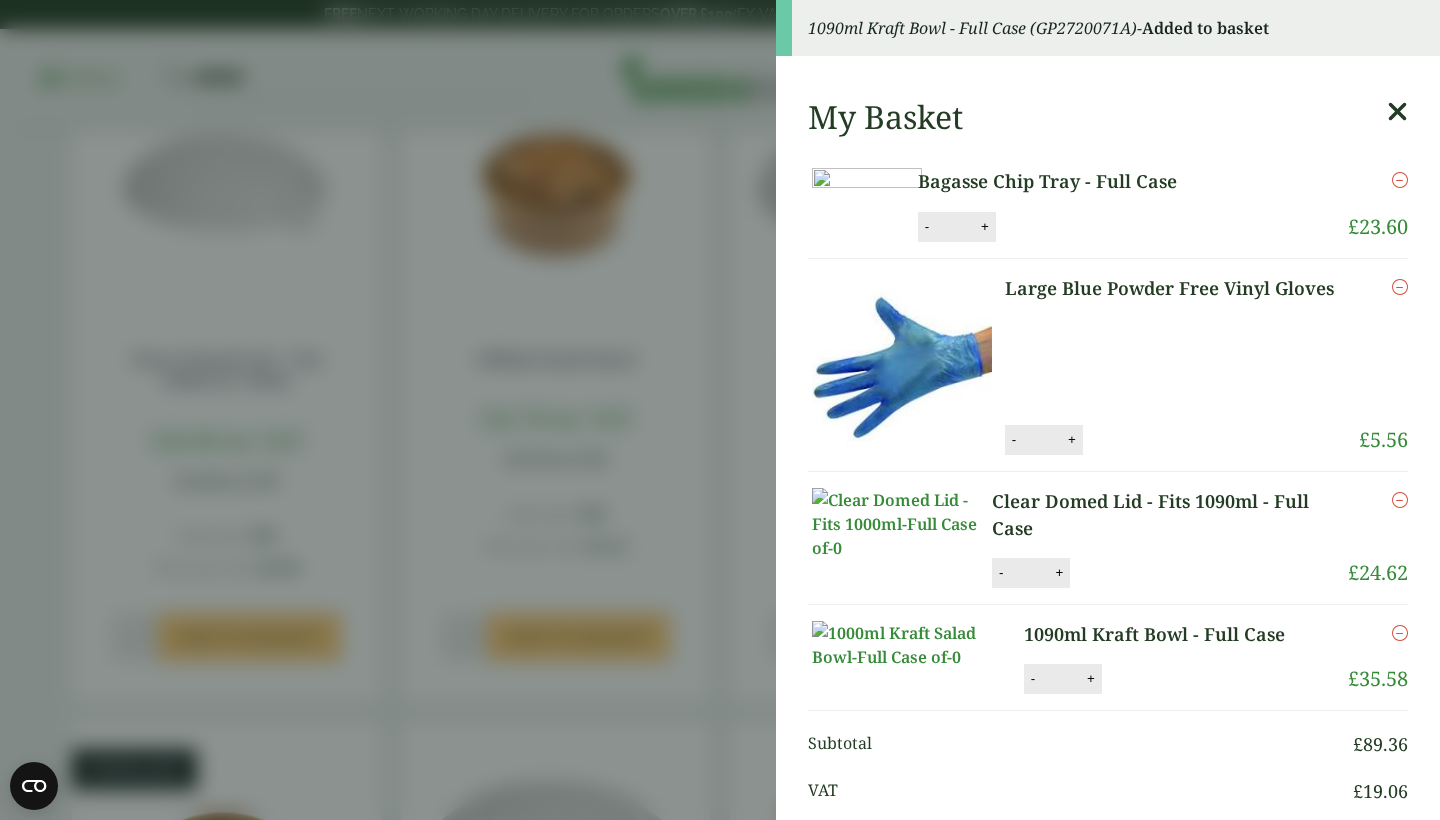 click at bounding box center (1397, 112) 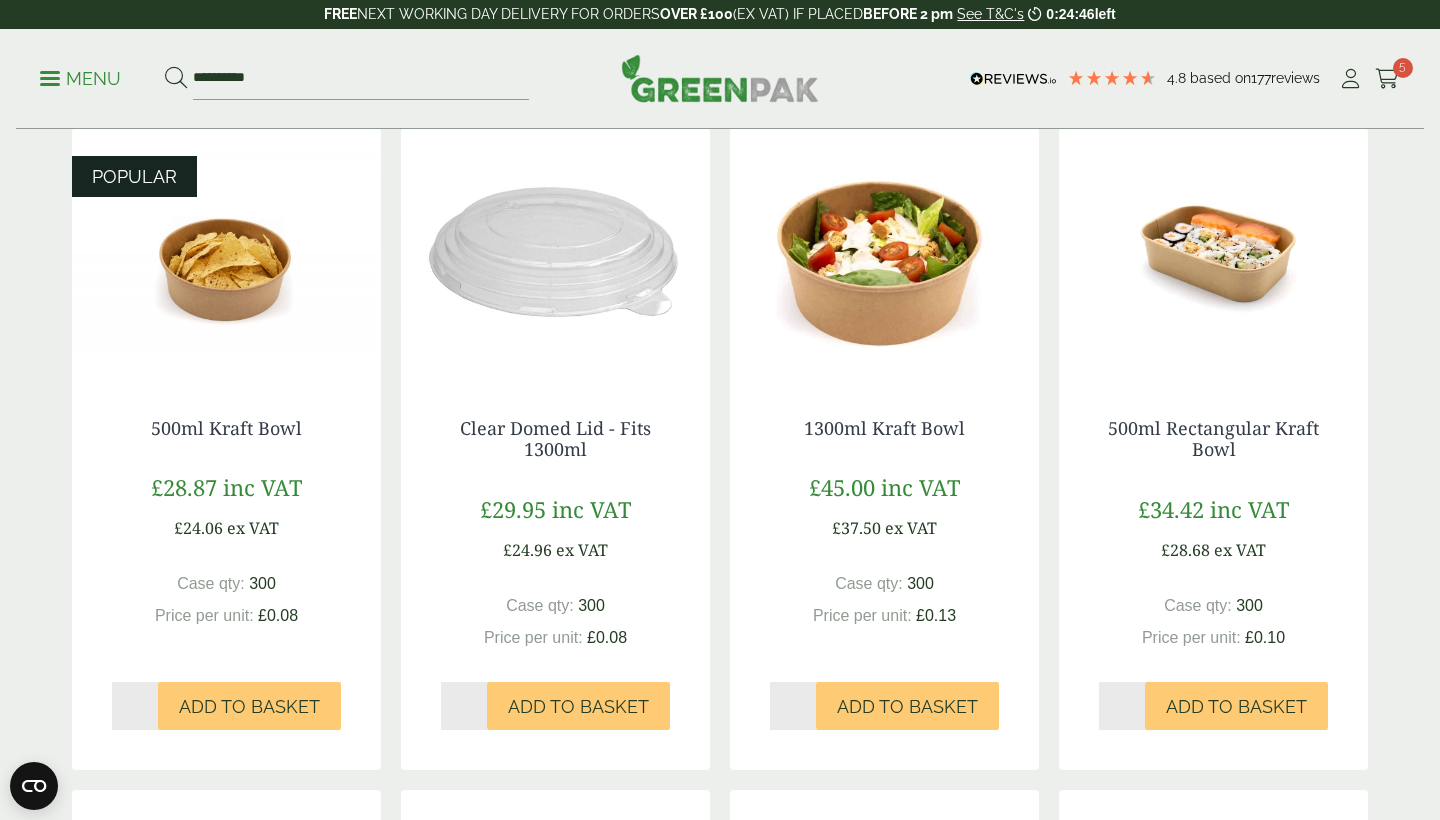 scroll, scrollTop: 1001, scrollLeft: 0, axis: vertical 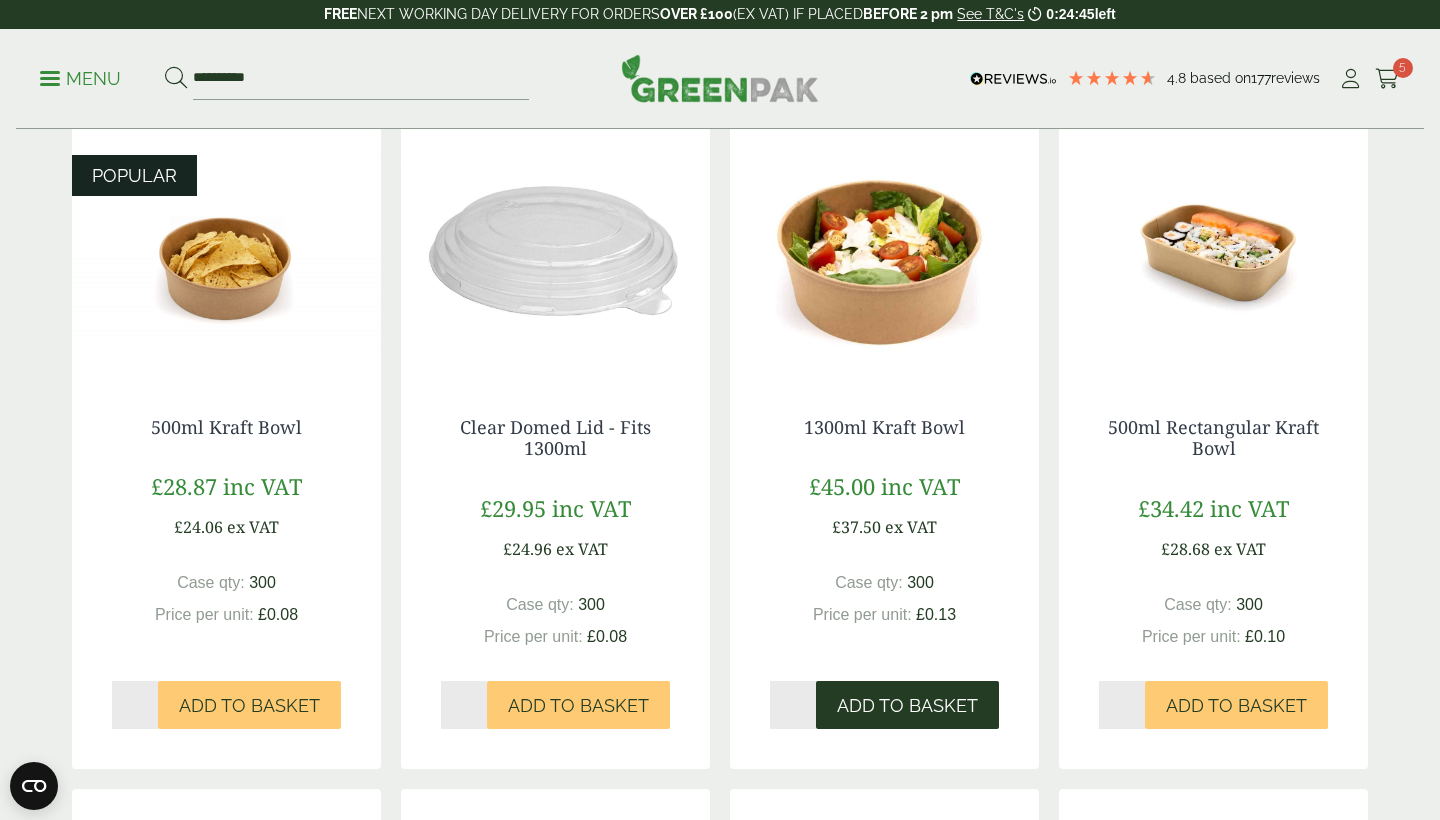 click on "Add to Basket" at bounding box center (907, 706) 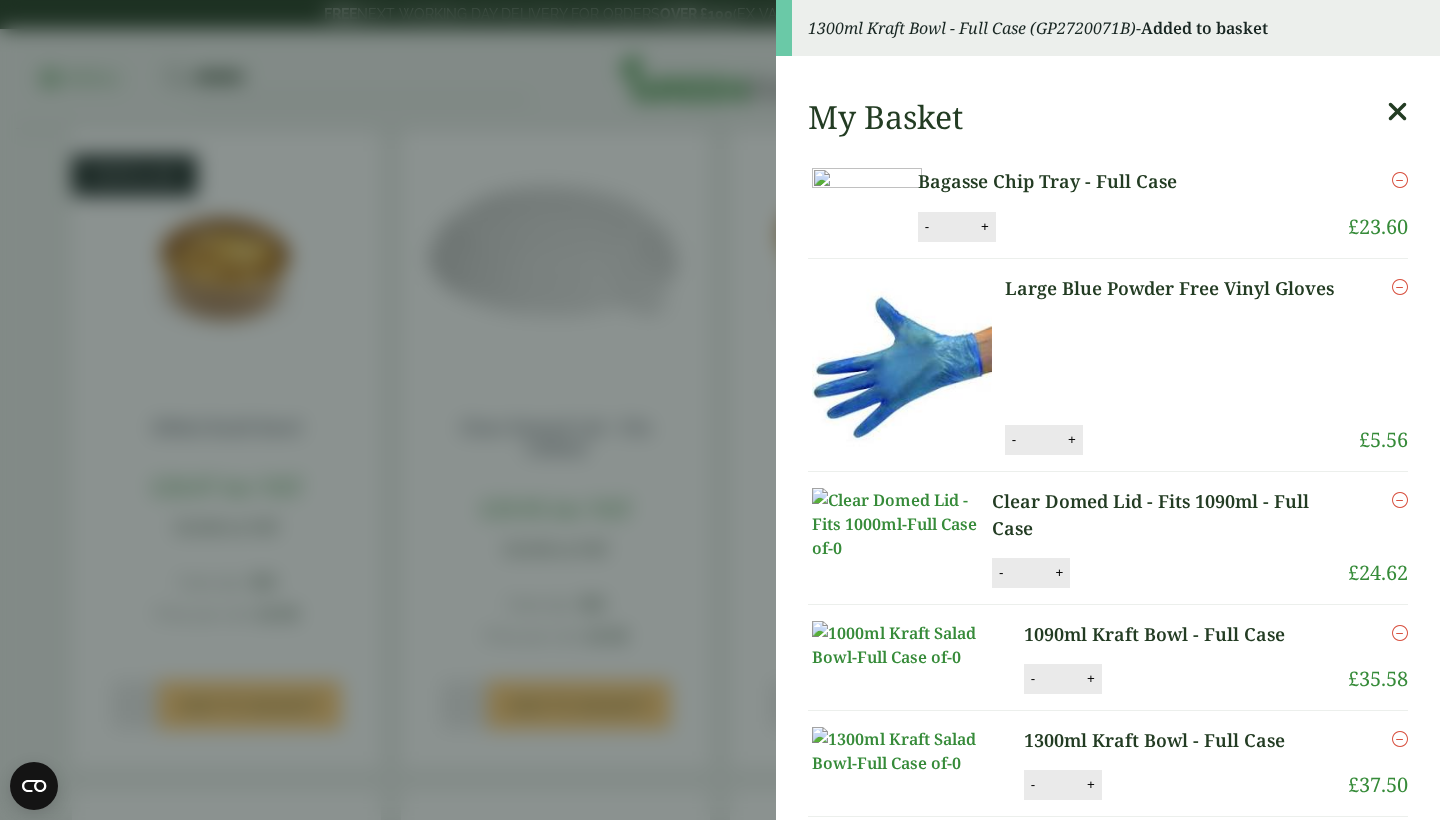 click at bounding box center (1397, 112) 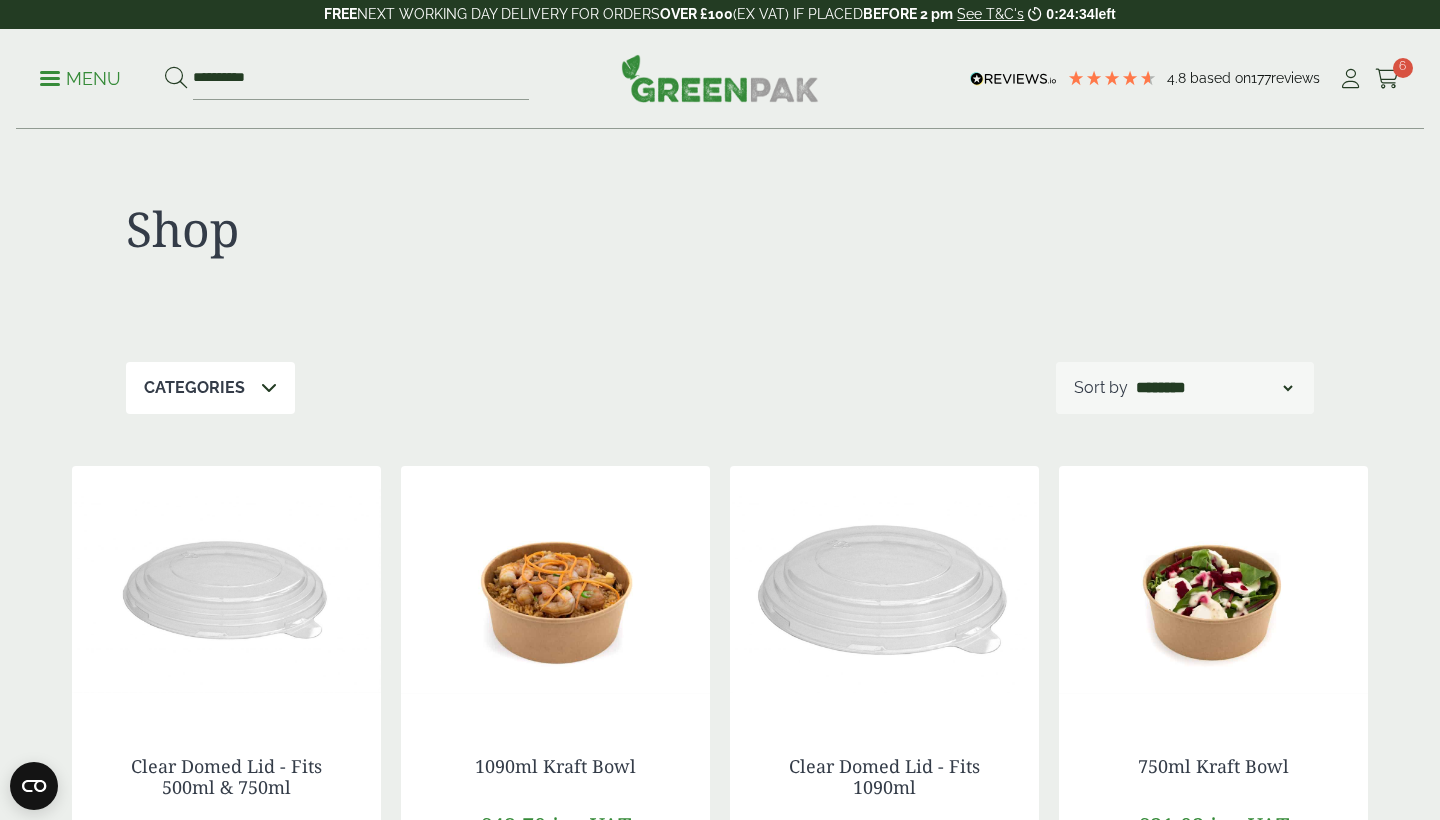 scroll, scrollTop: 0, scrollLeft: 0, axis: both 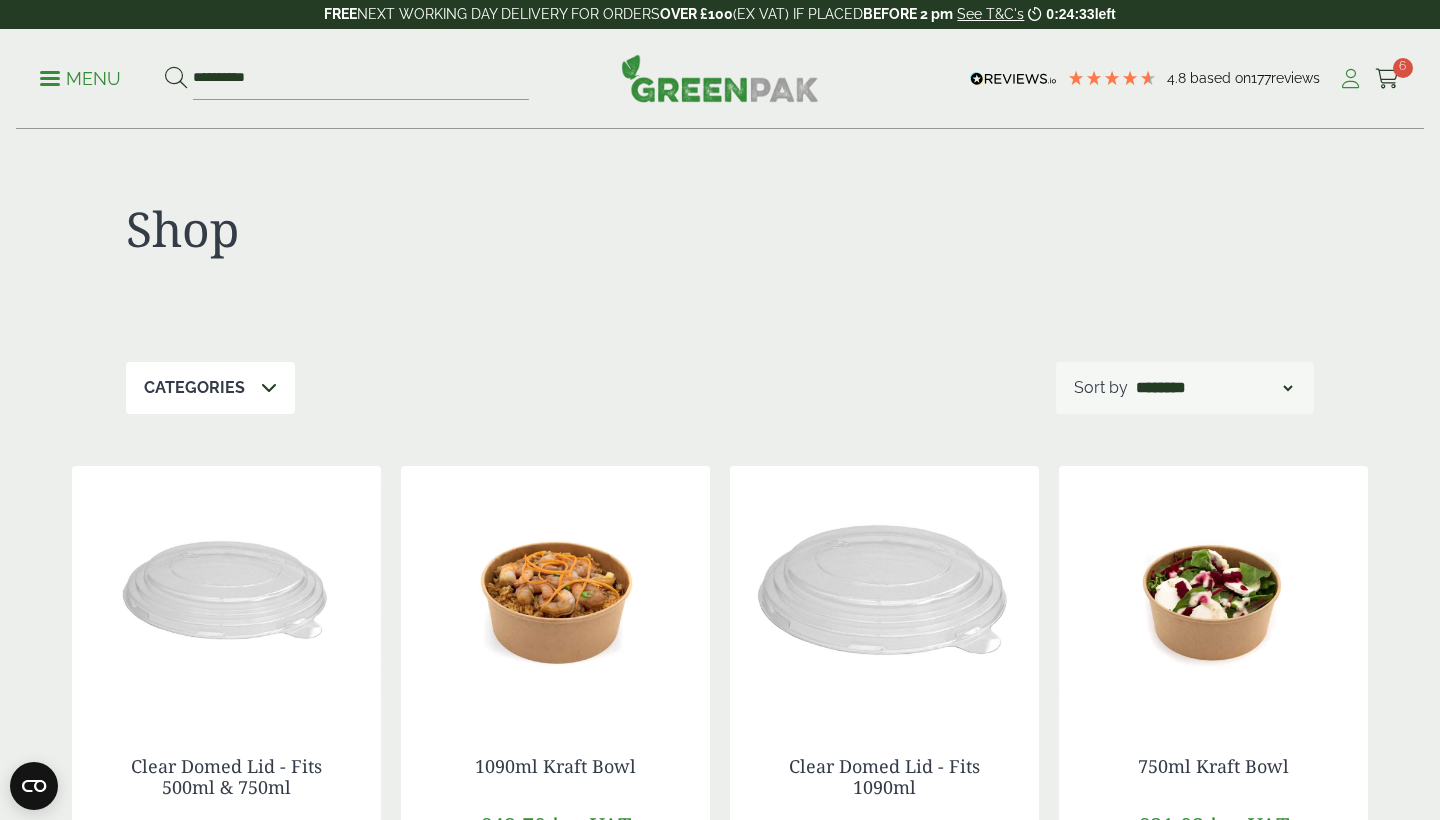 click at bounding box center [1350, 79] 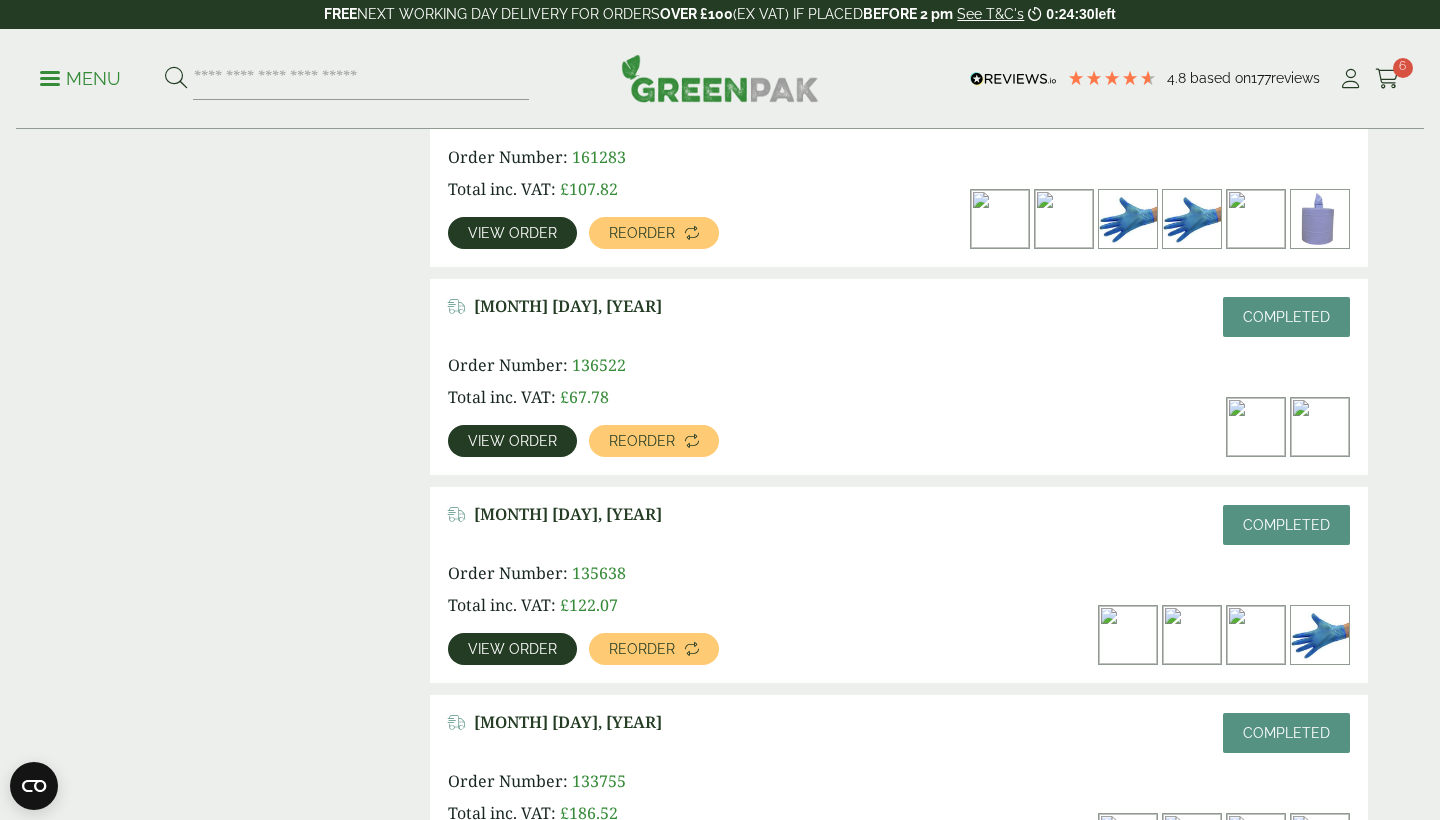 scroll, scrollTop: 921, scrollLeft: 0, axis: vertical 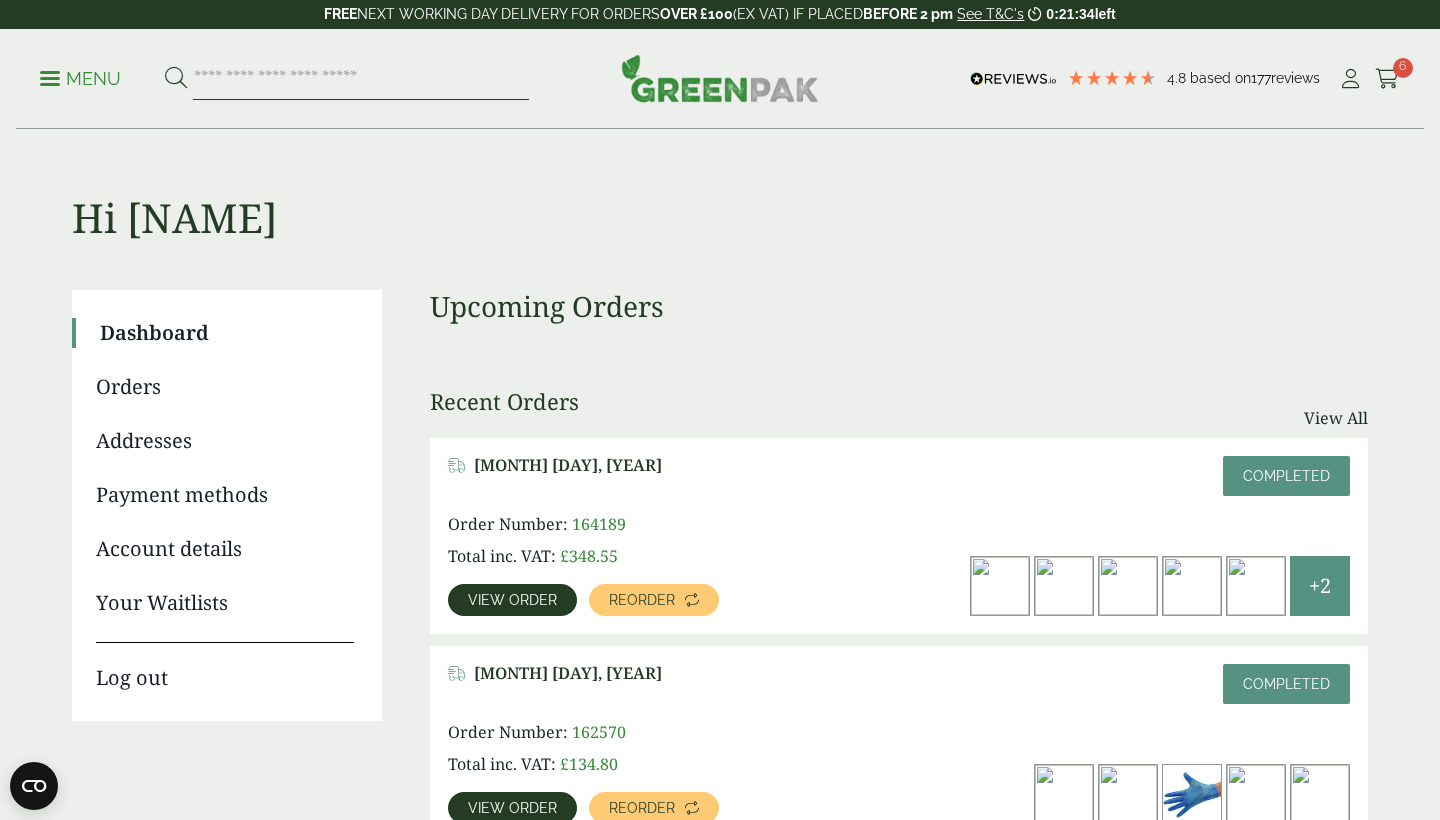 click at bounding box center [361, 79] 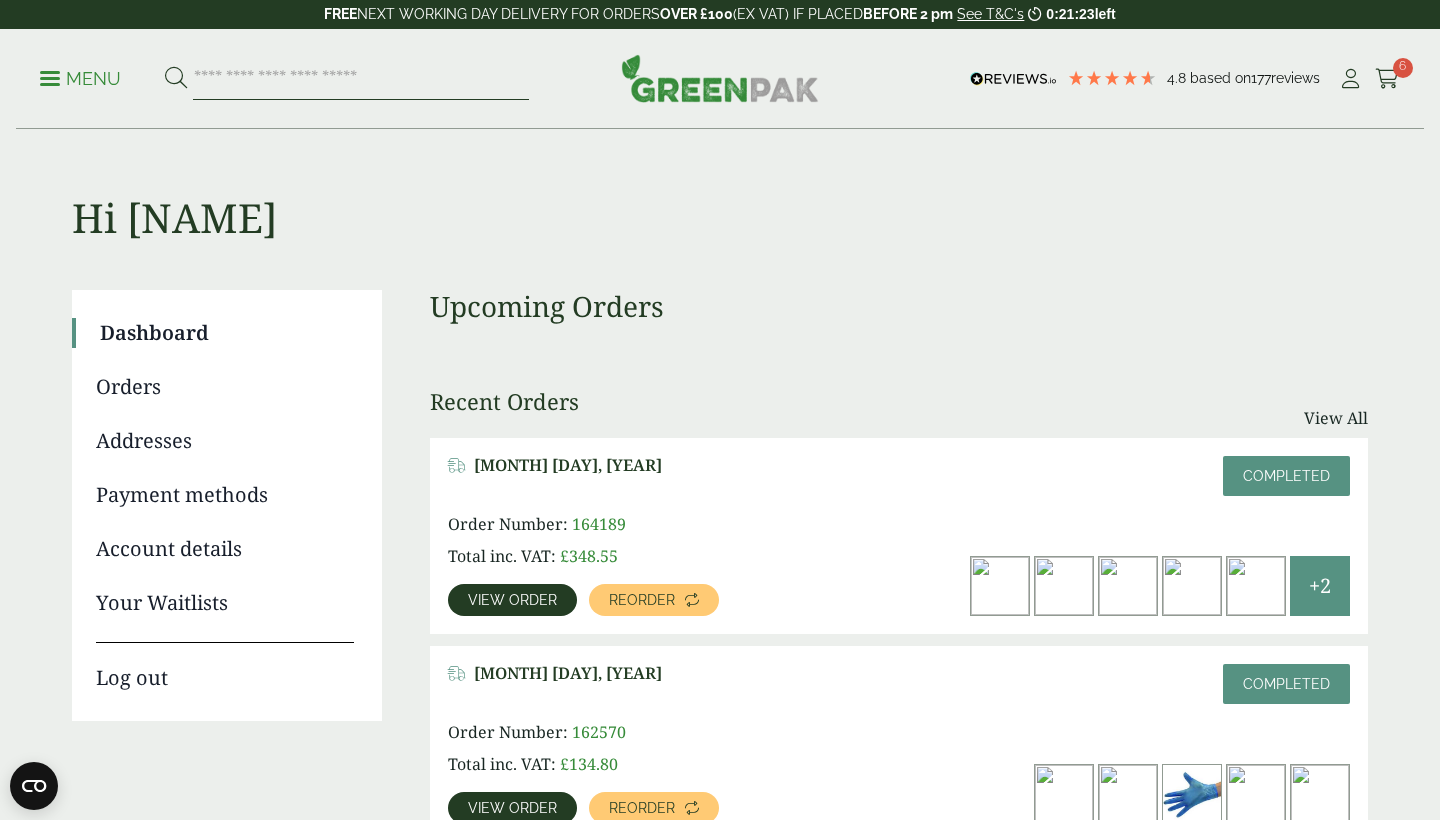 scroll, scrollTop: 0, scrollLeft: 0, axis: both 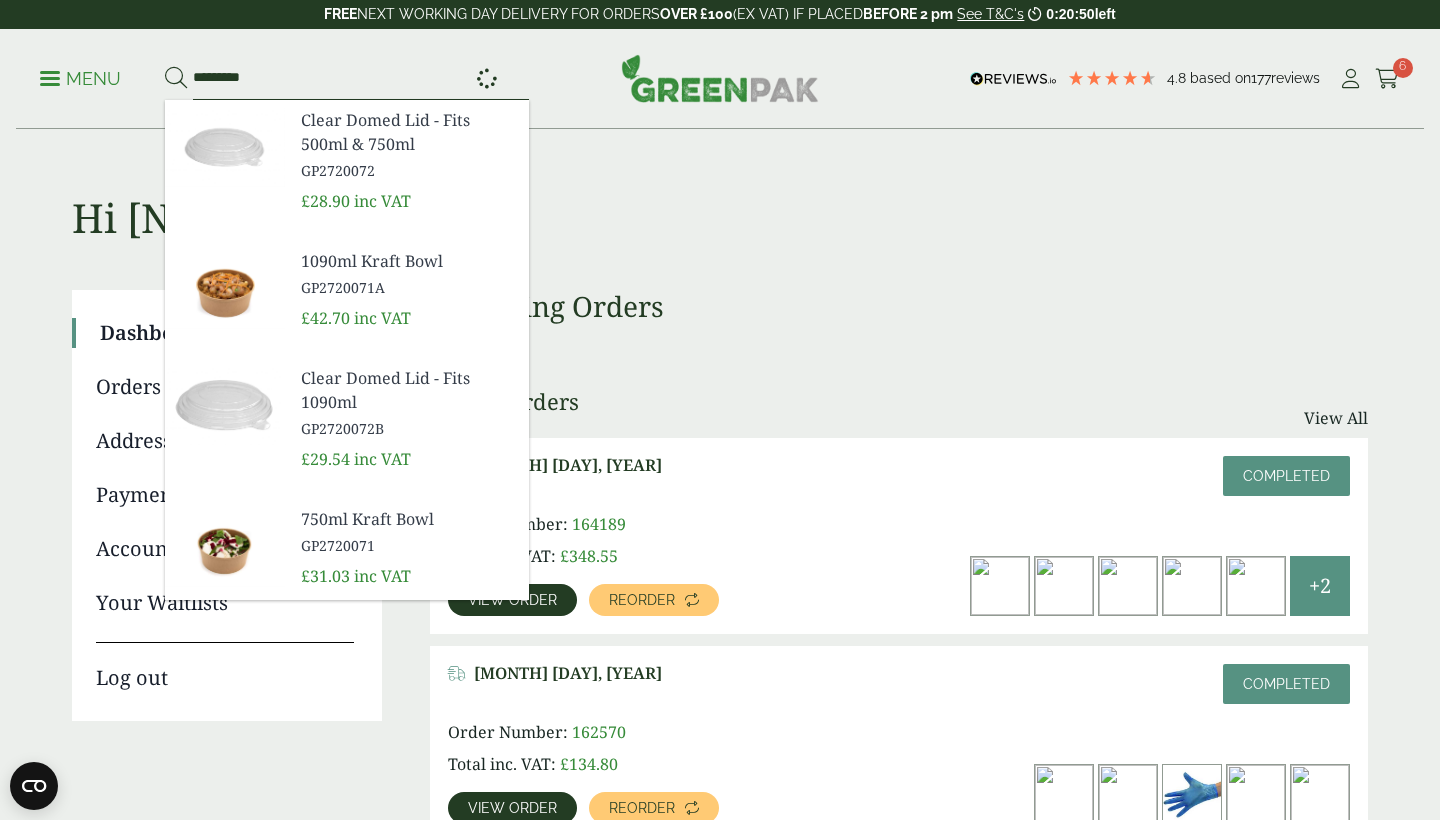 type on "*********" 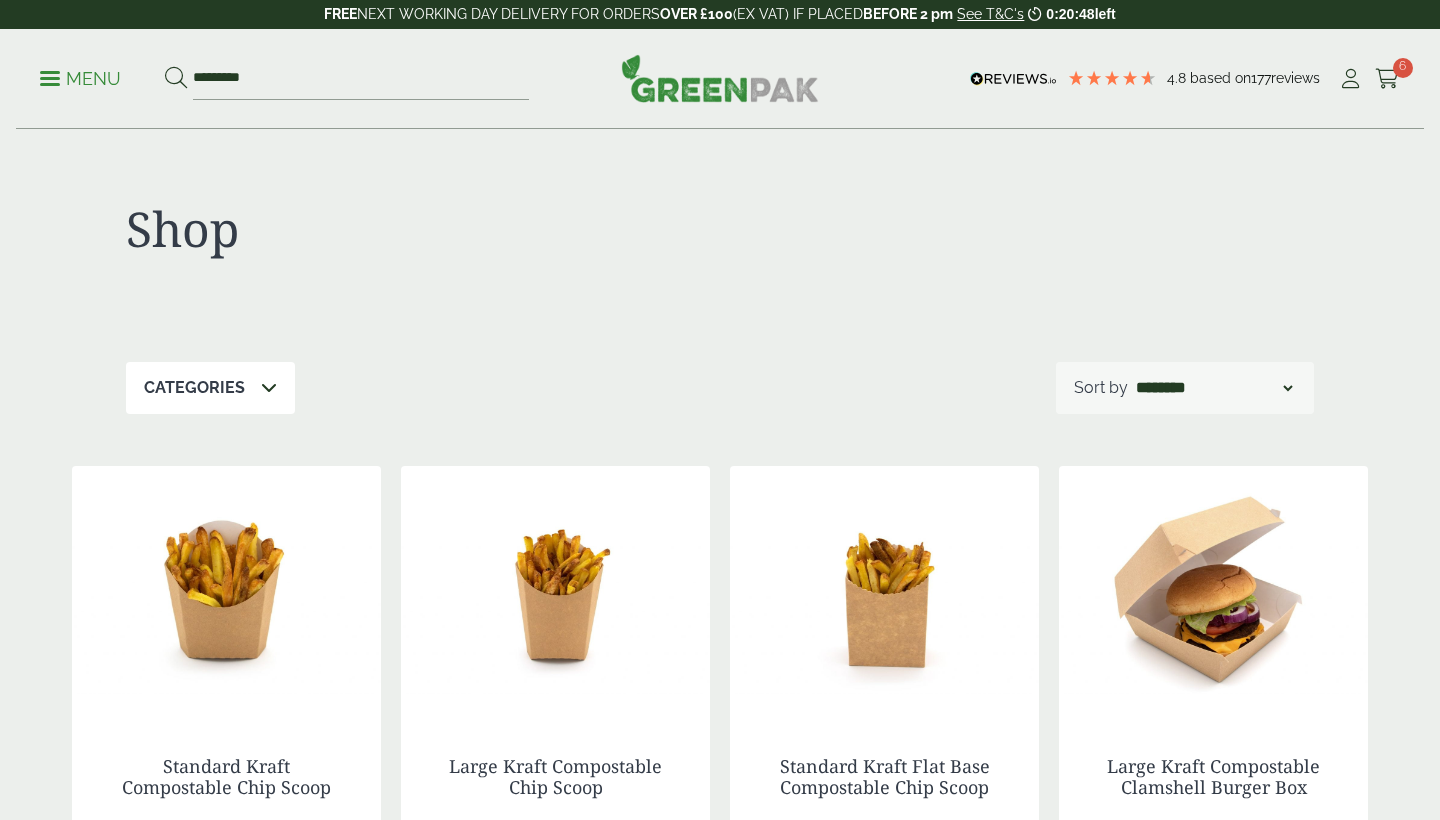 scroll, scrollTop: 0, scrollLeft: 0, axis: both 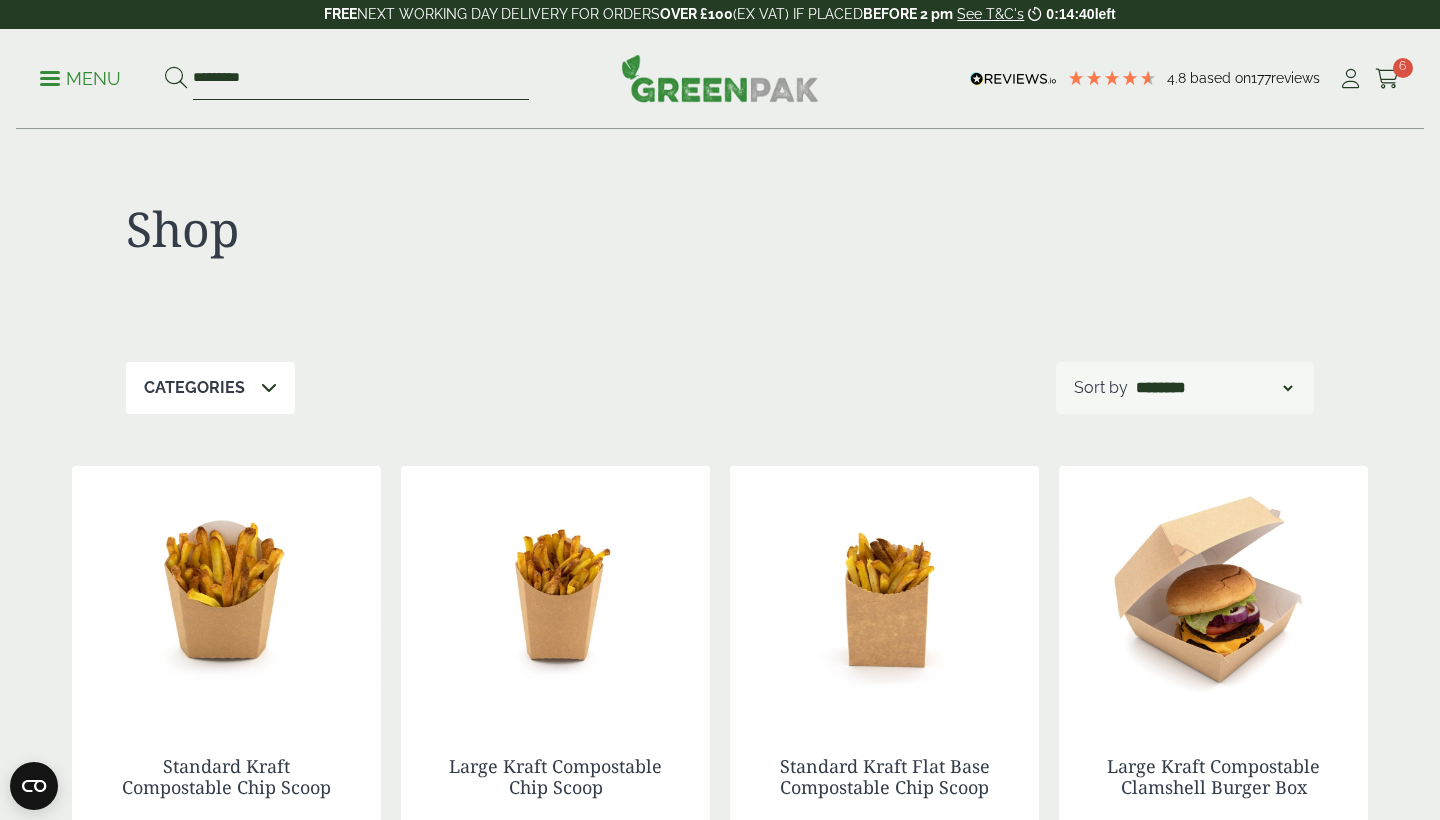 click on "*********" at bounding box center [361, 79] 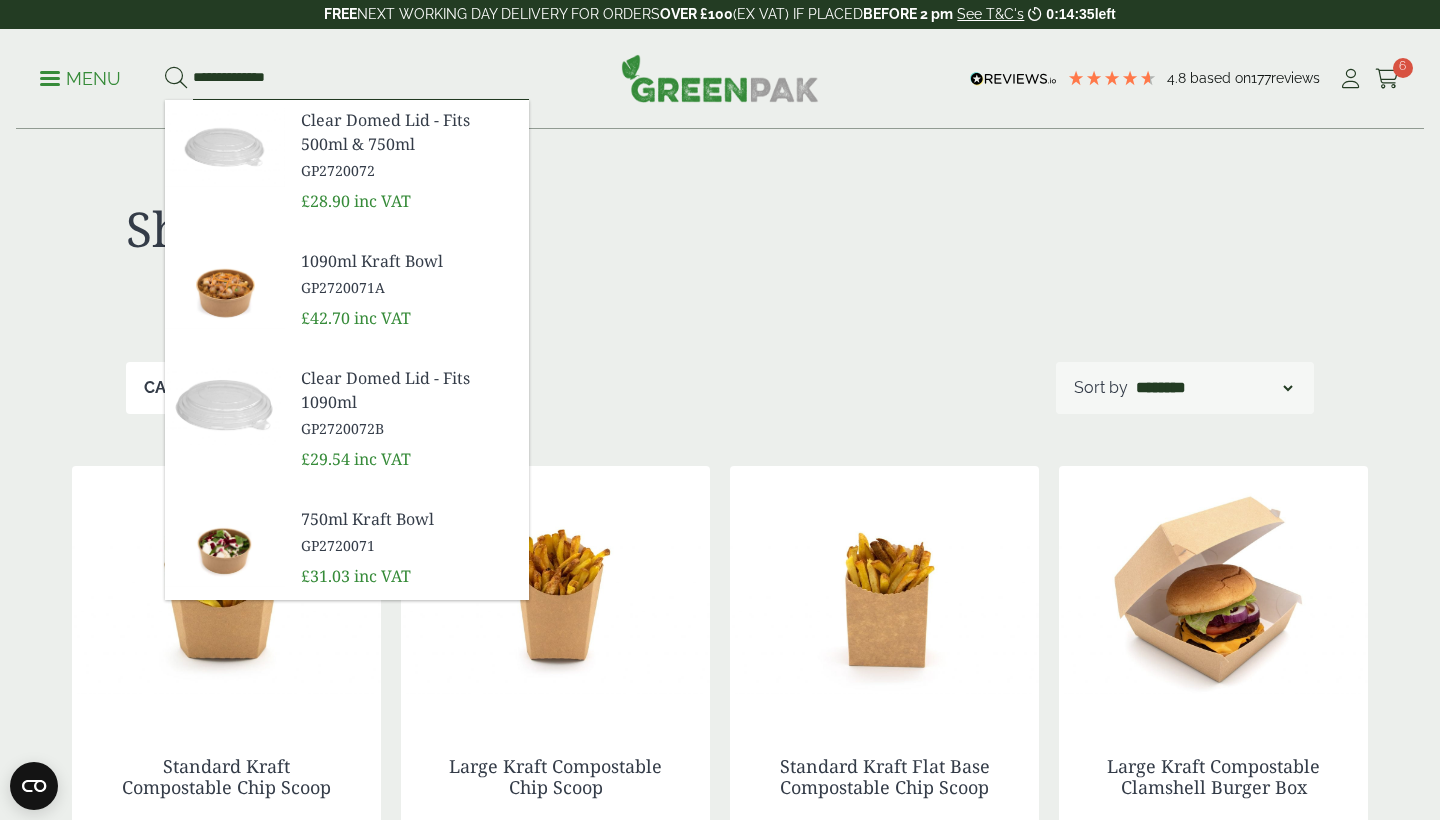 type on "**********" 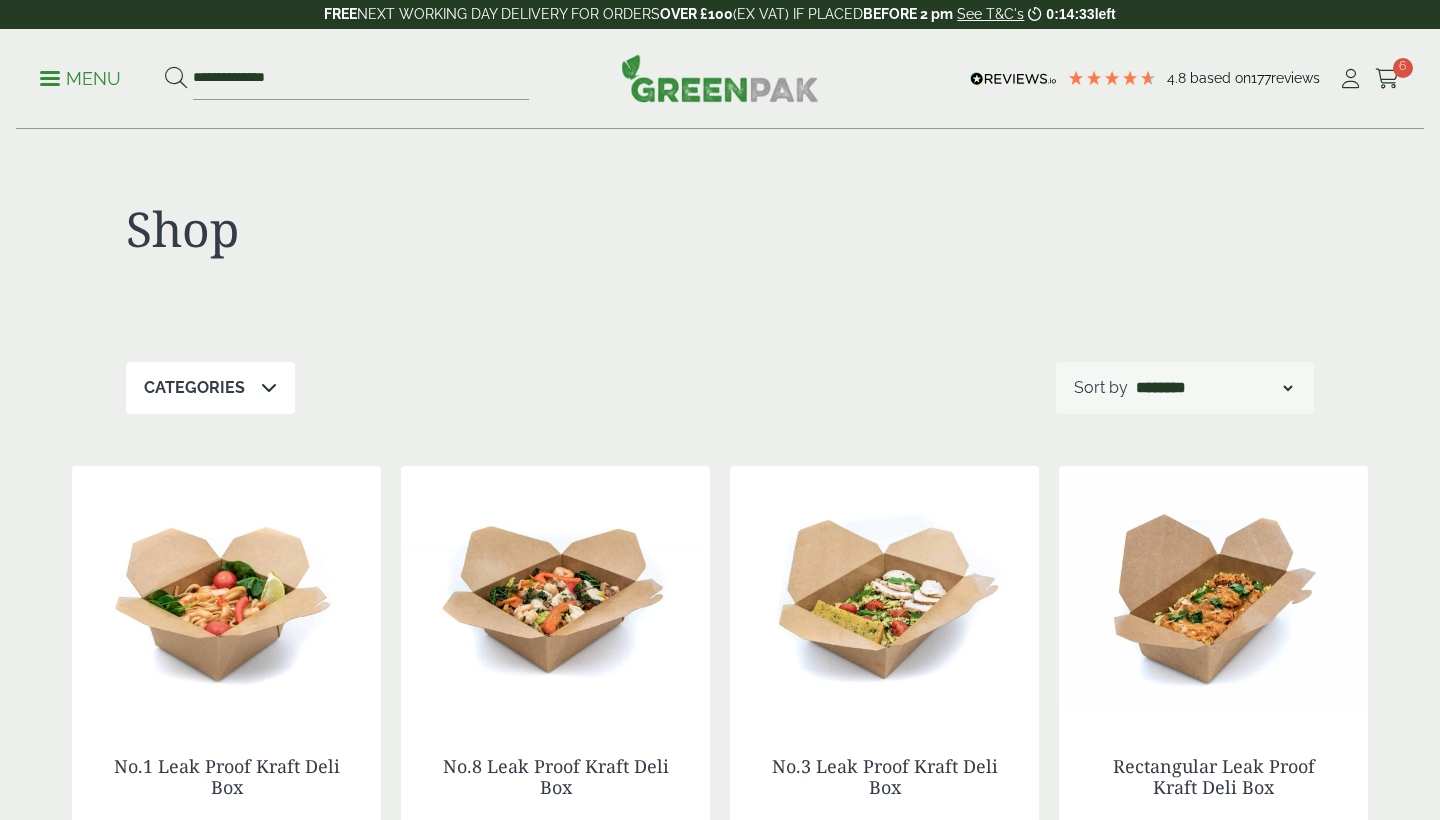 scroll, scrollTop: 0, scrollLeft: 0, axis: both 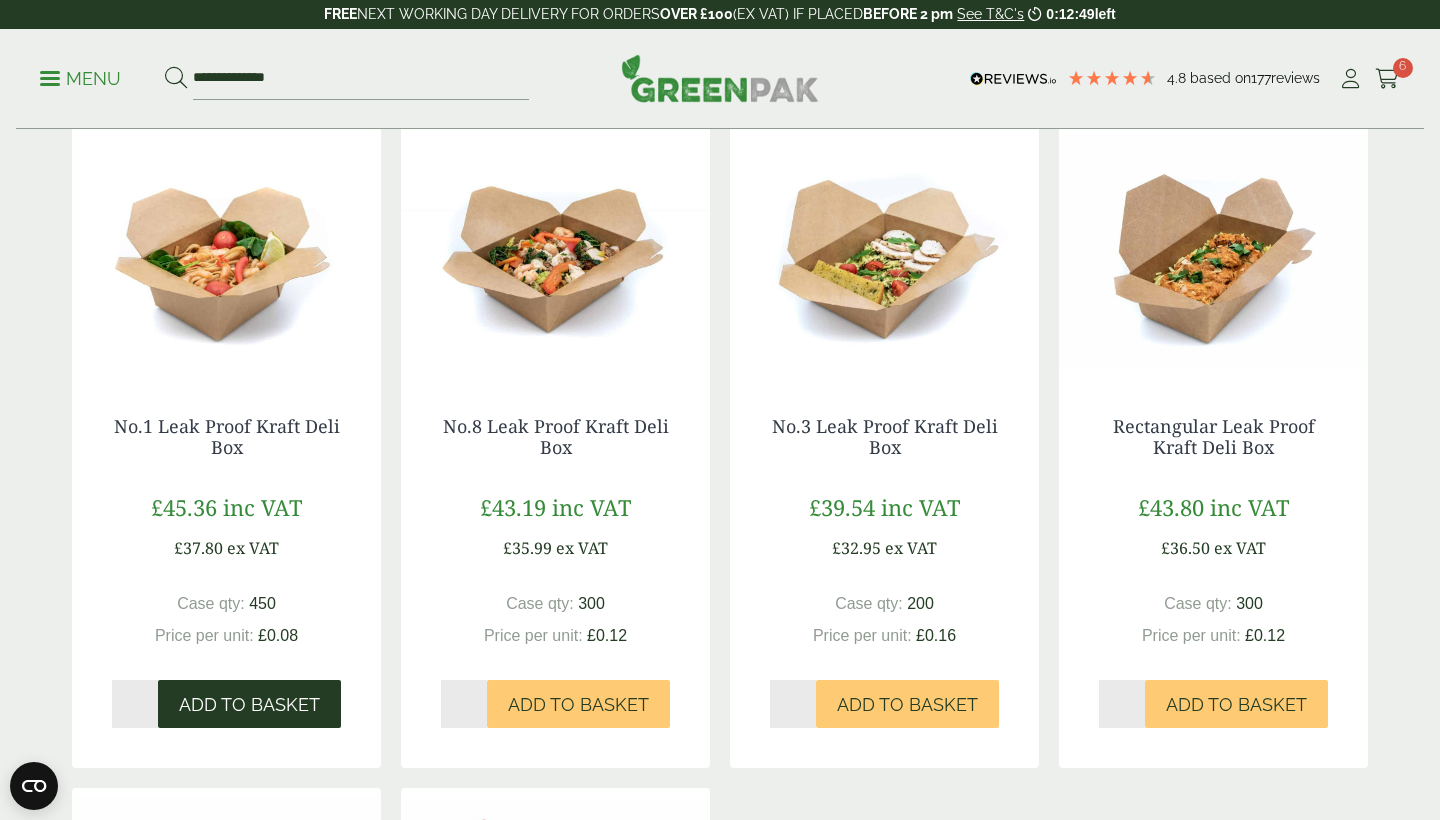 click on "Add to Basket" at bounding box center [249, 705] 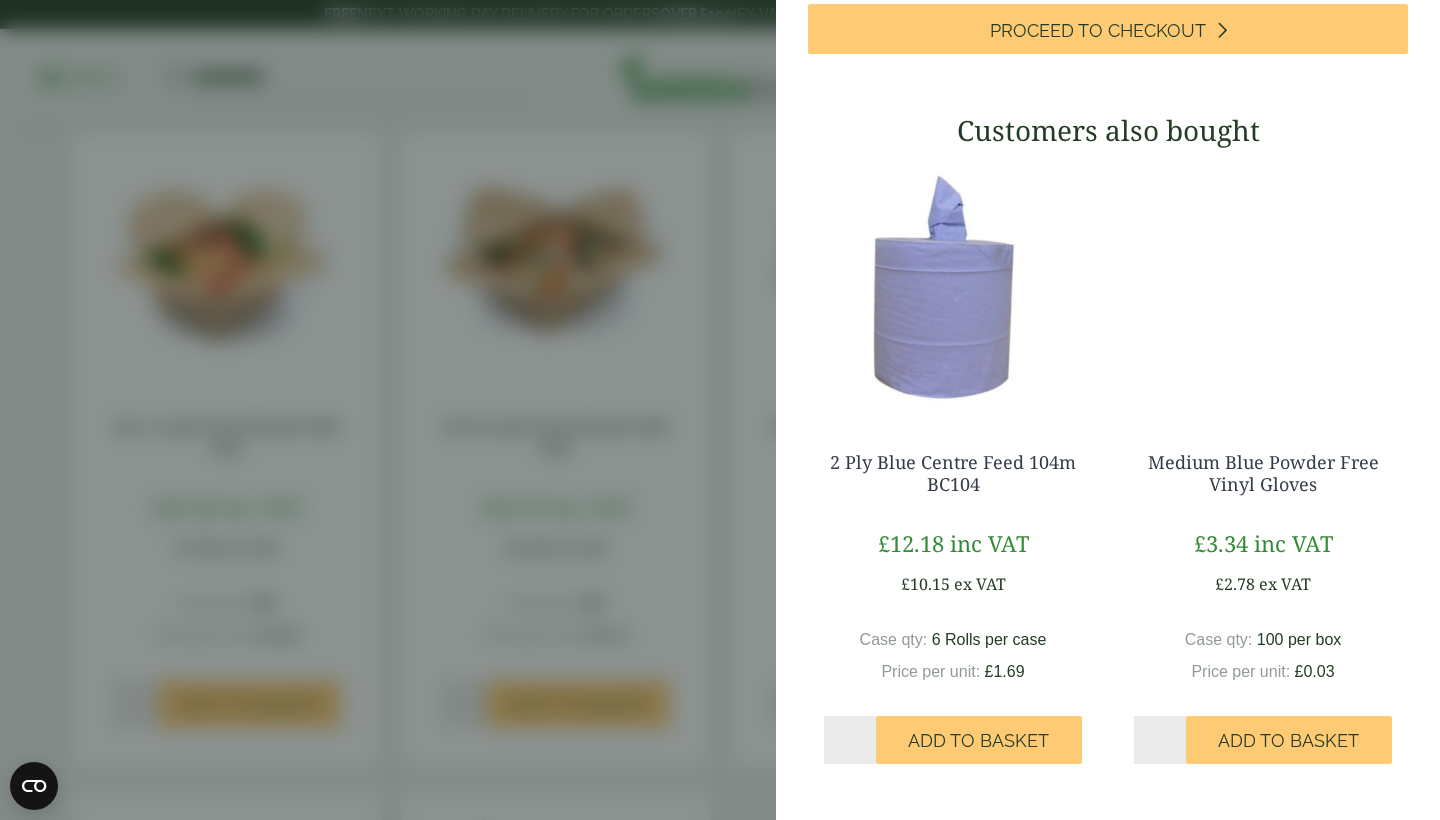 scroll, scrollTop: 1263, scrollLeft: 0, axis: vertical 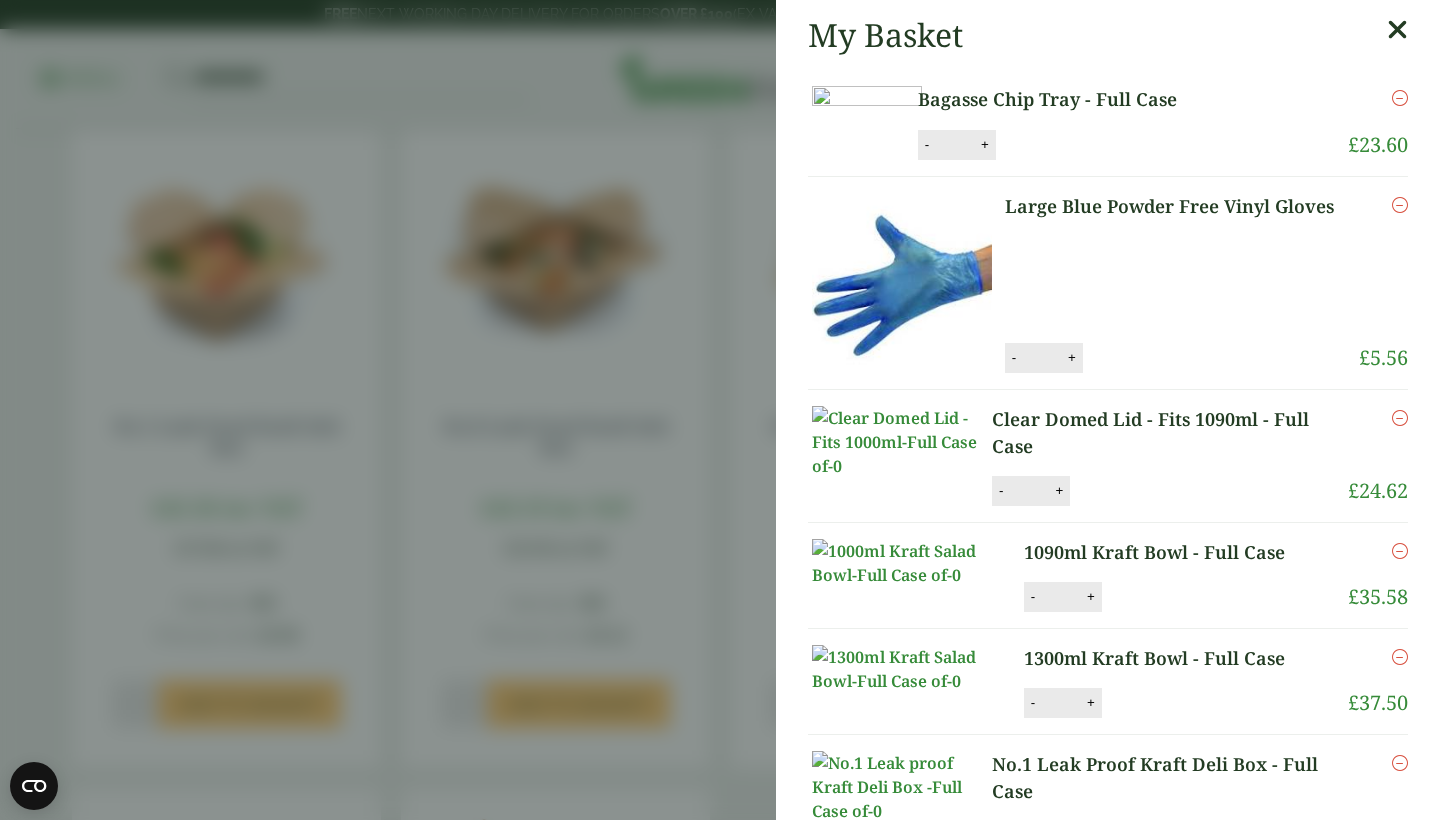 click at bounding box center [1397, 30] 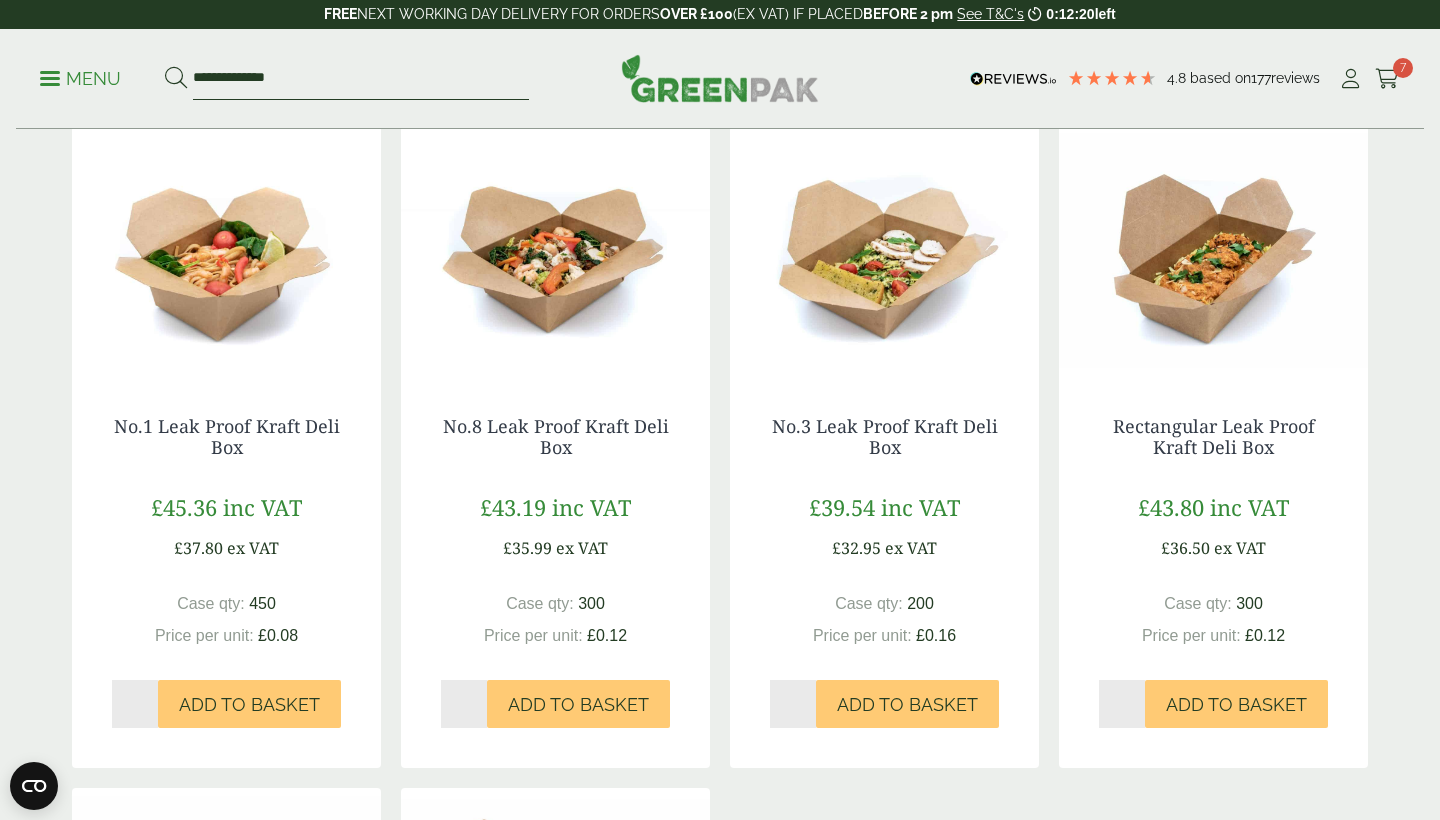 click on "**********" at bounding box center (361, 79) 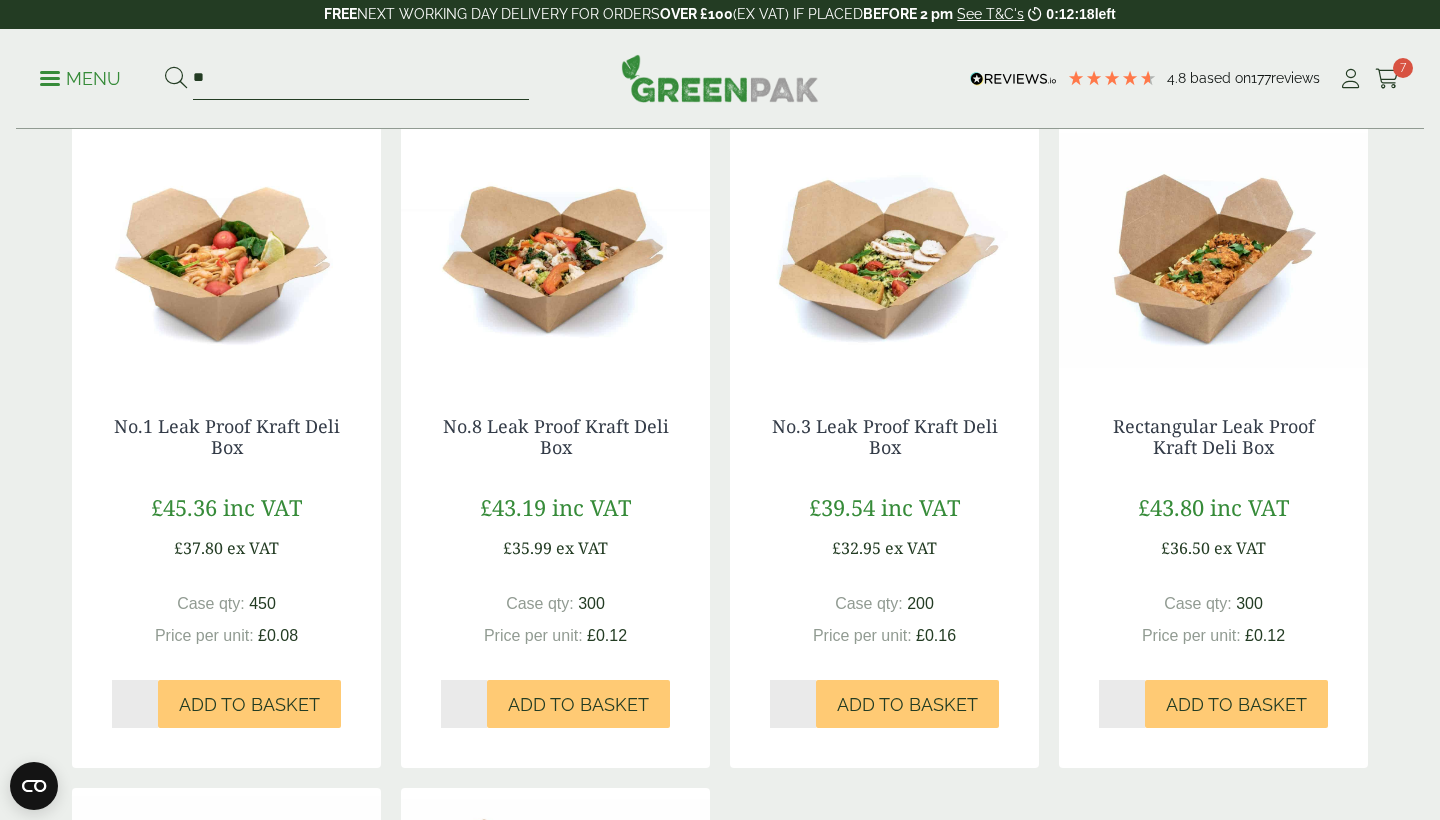 type on "*" 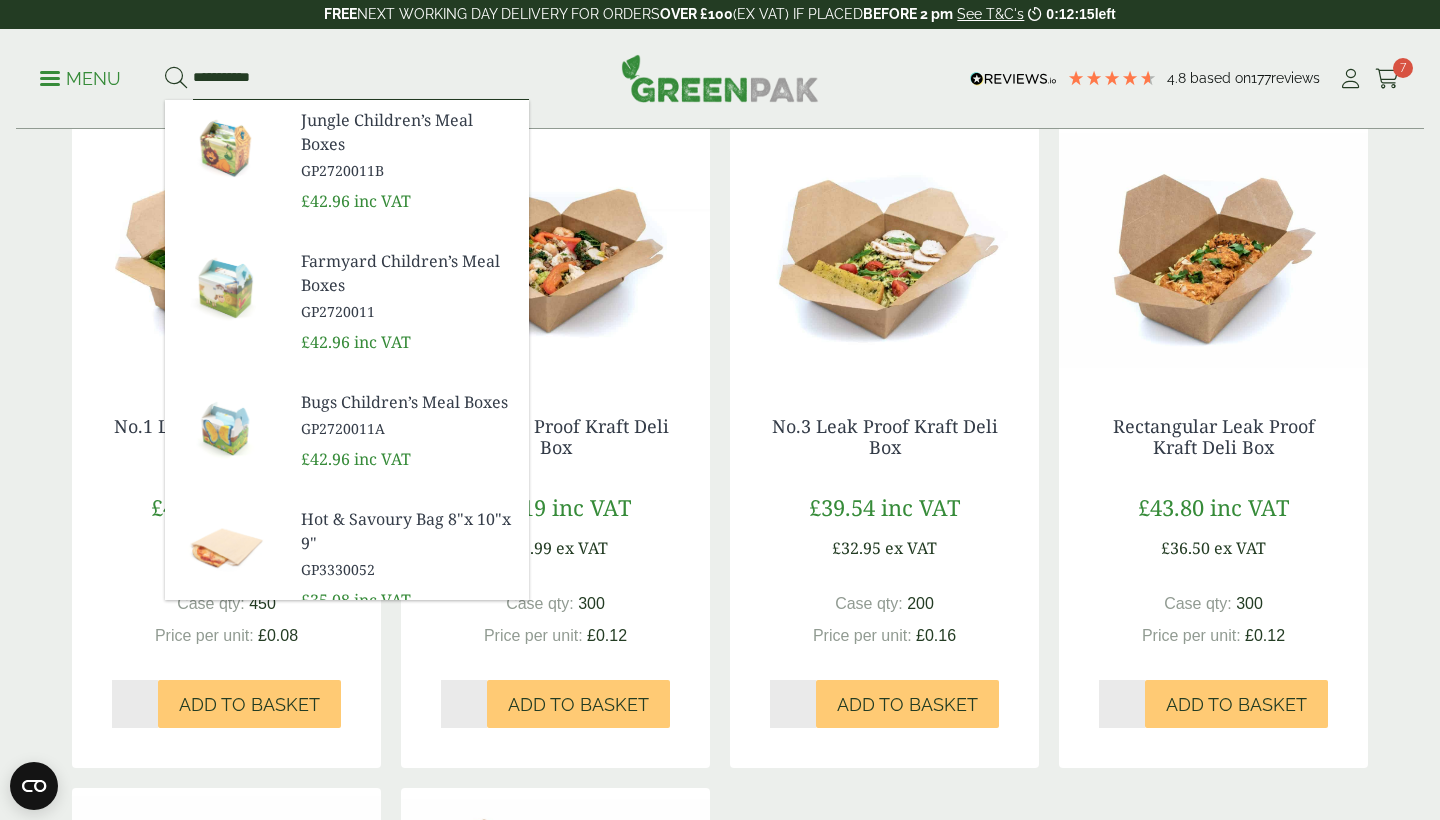 type on "**********" 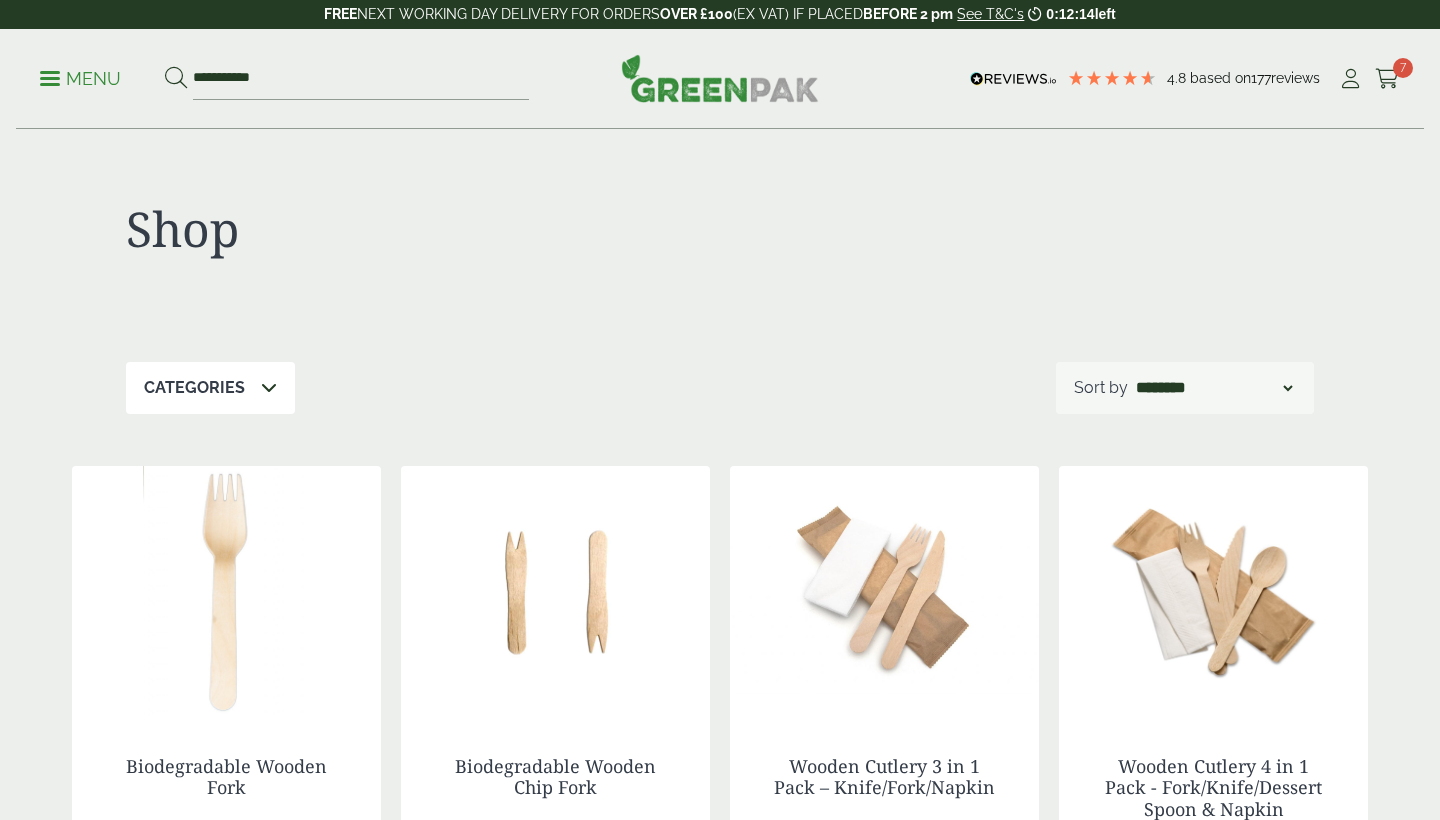 scroll, scrollTop: 0, scrollLeft: 0, axis: both 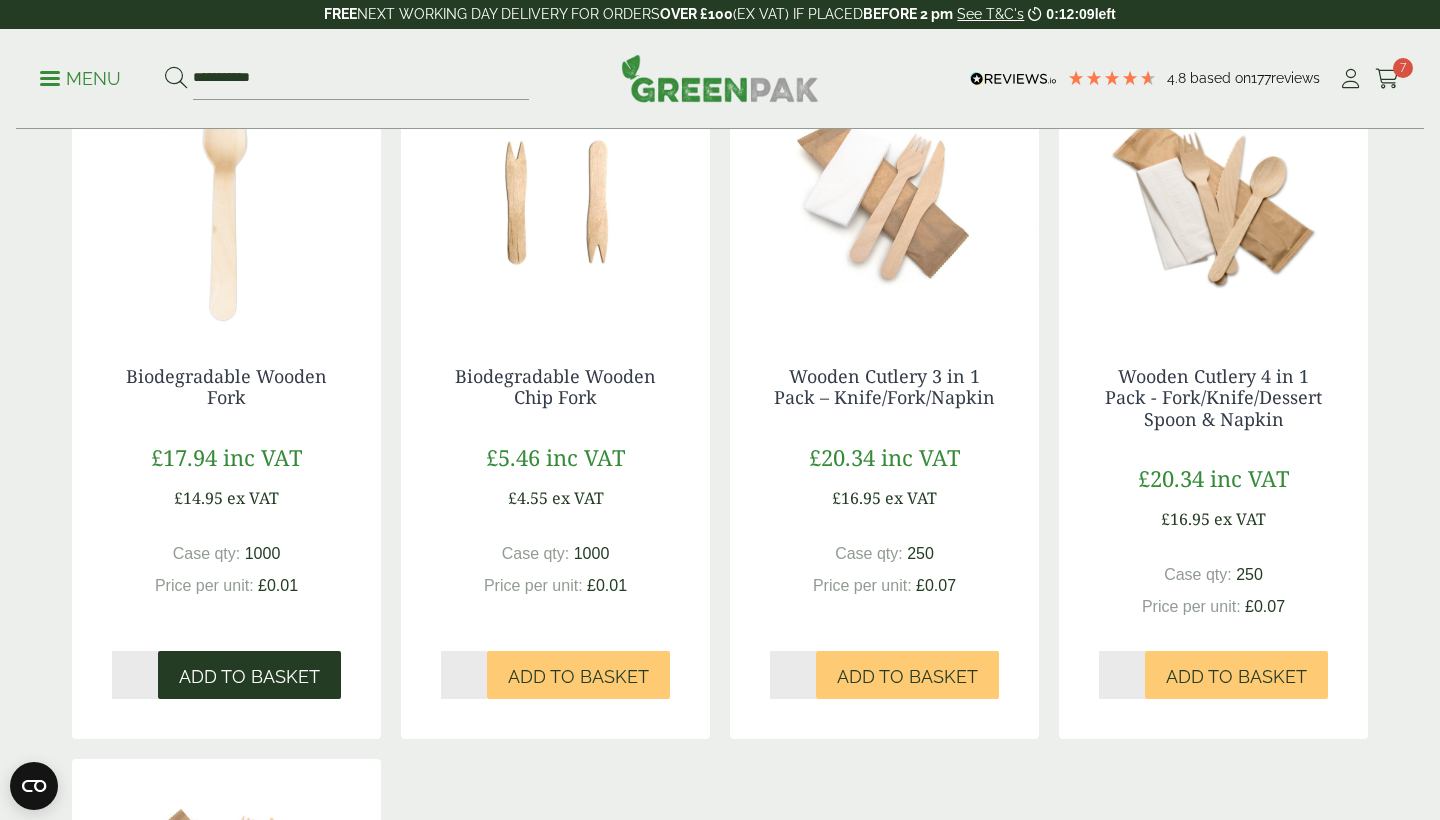click on "Add to Basket" at bounding box center [249, 677] 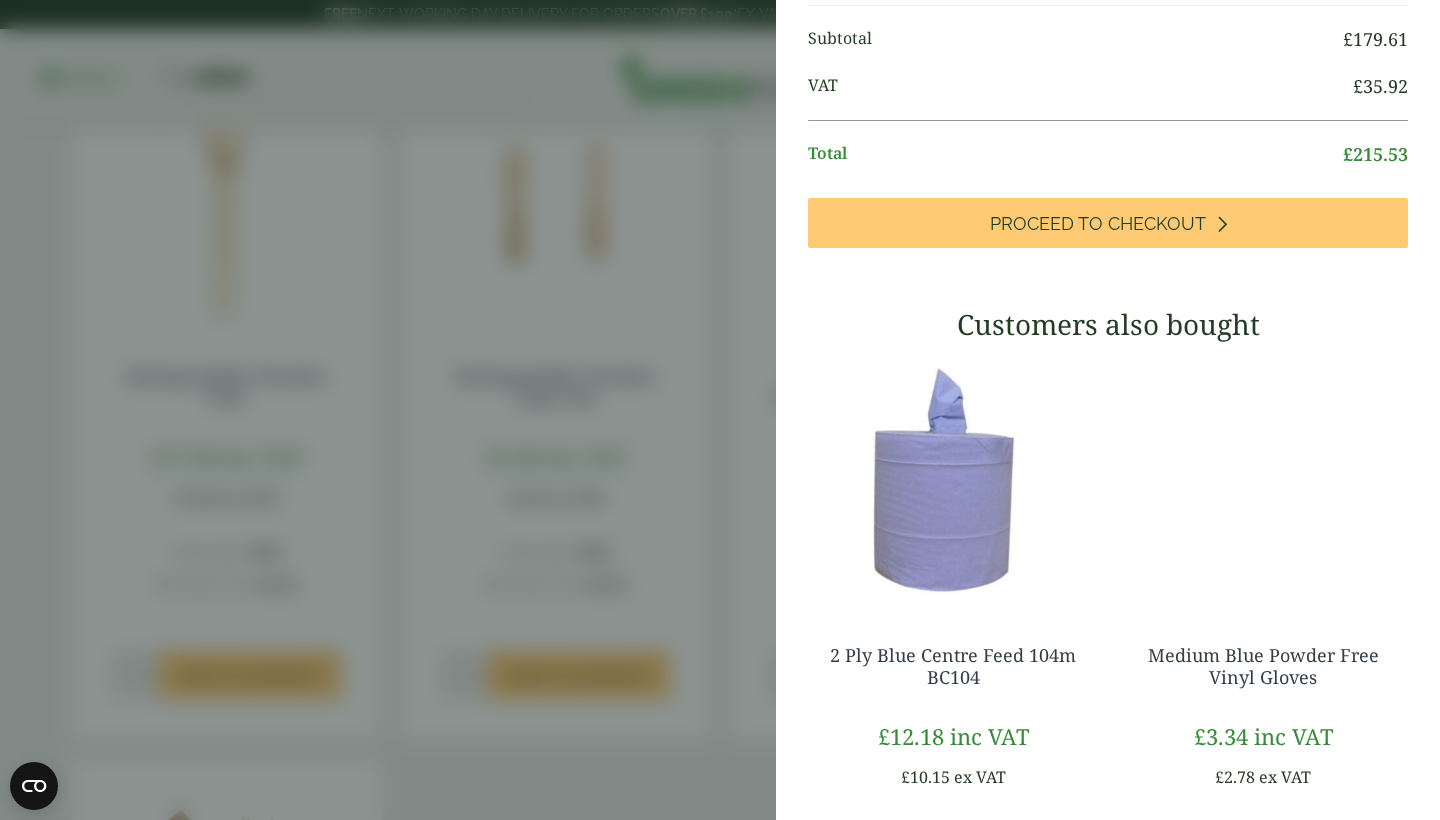 scroll, scrollTop: 1048, scrollLeft: 0, axis: vertical 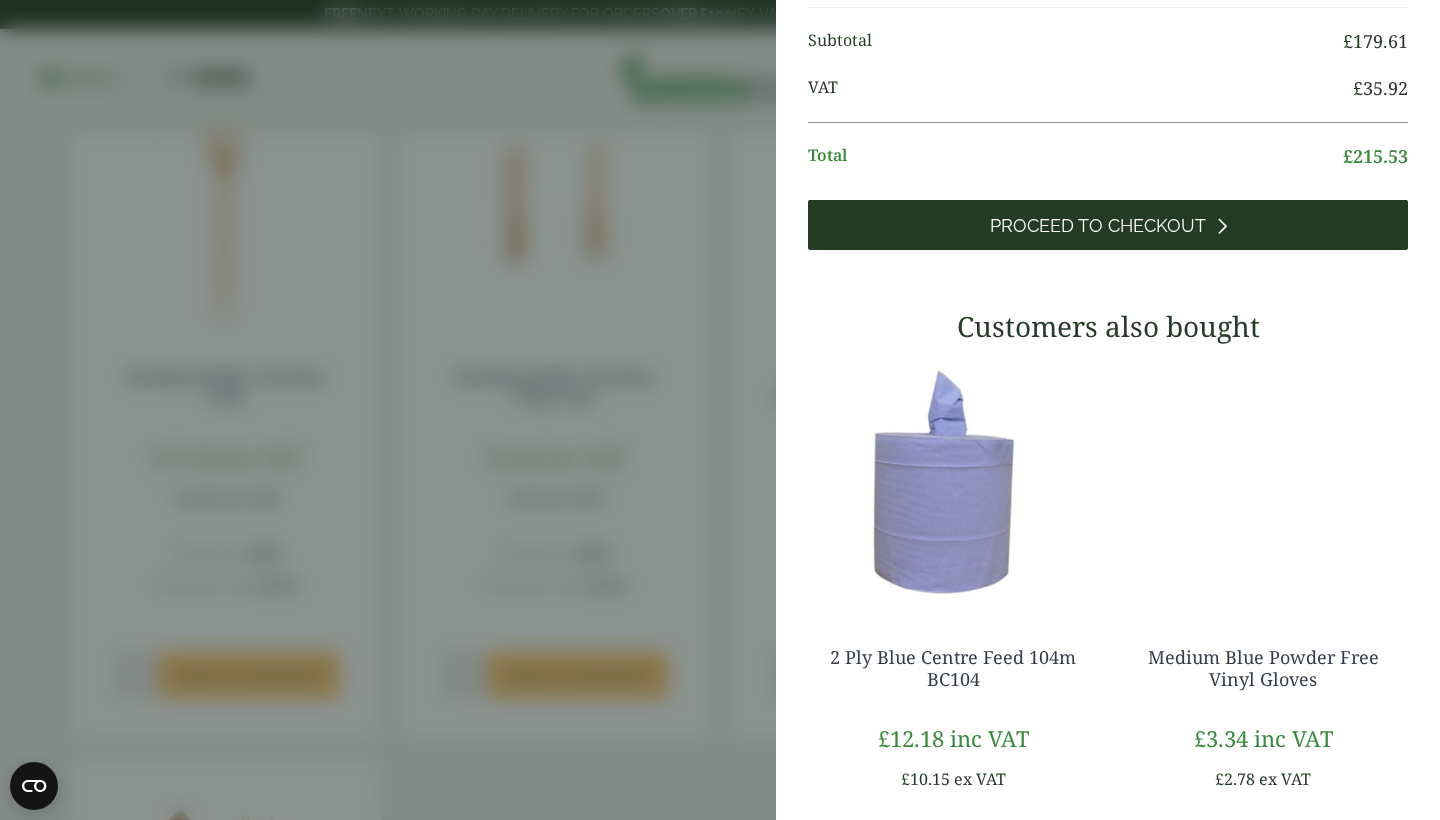 click on "Proceed to Checkout" at bounding box center [1098, 226] 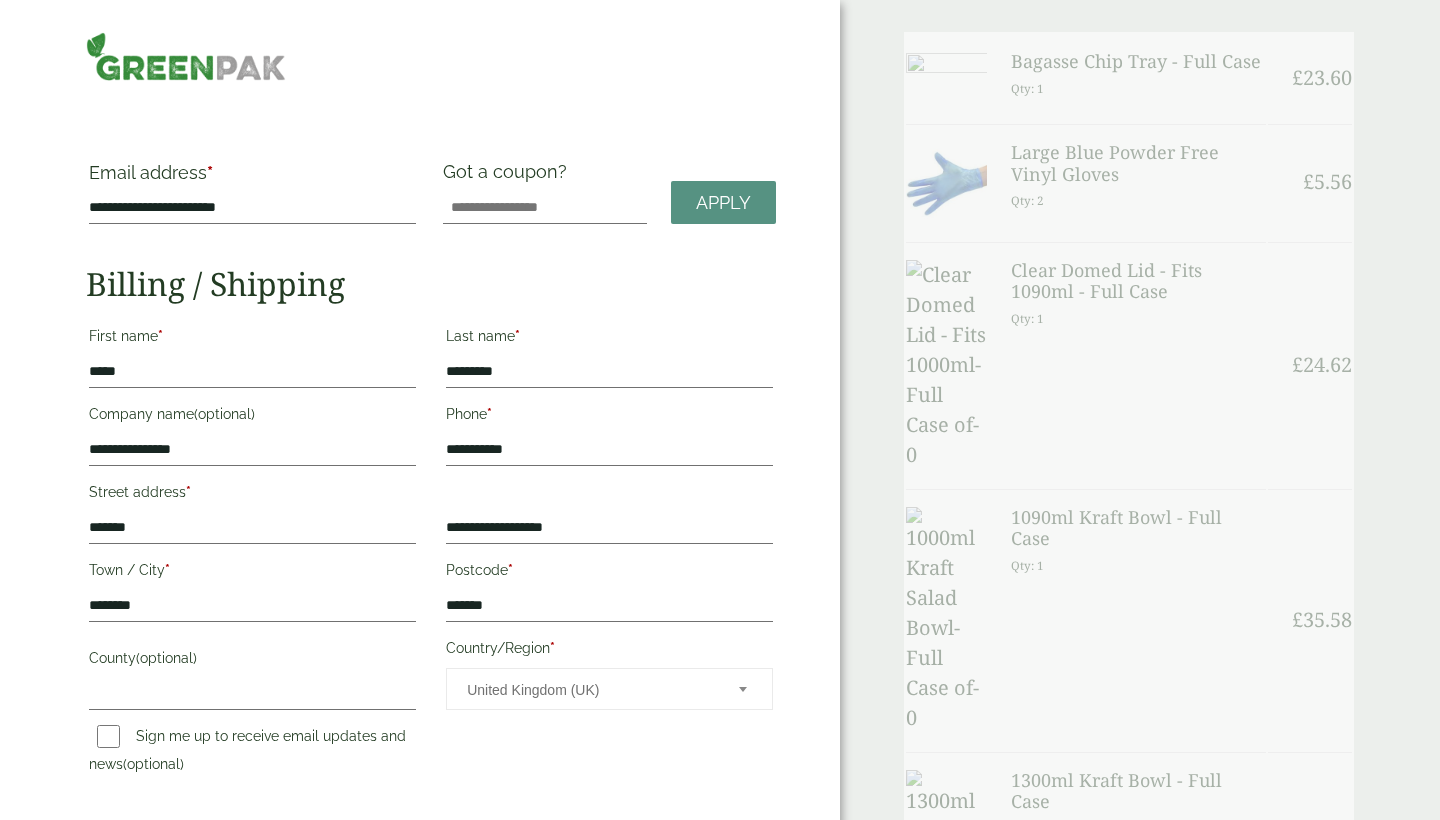 scroll, scrollTop: 0, scrollLeft: 0, axis: both 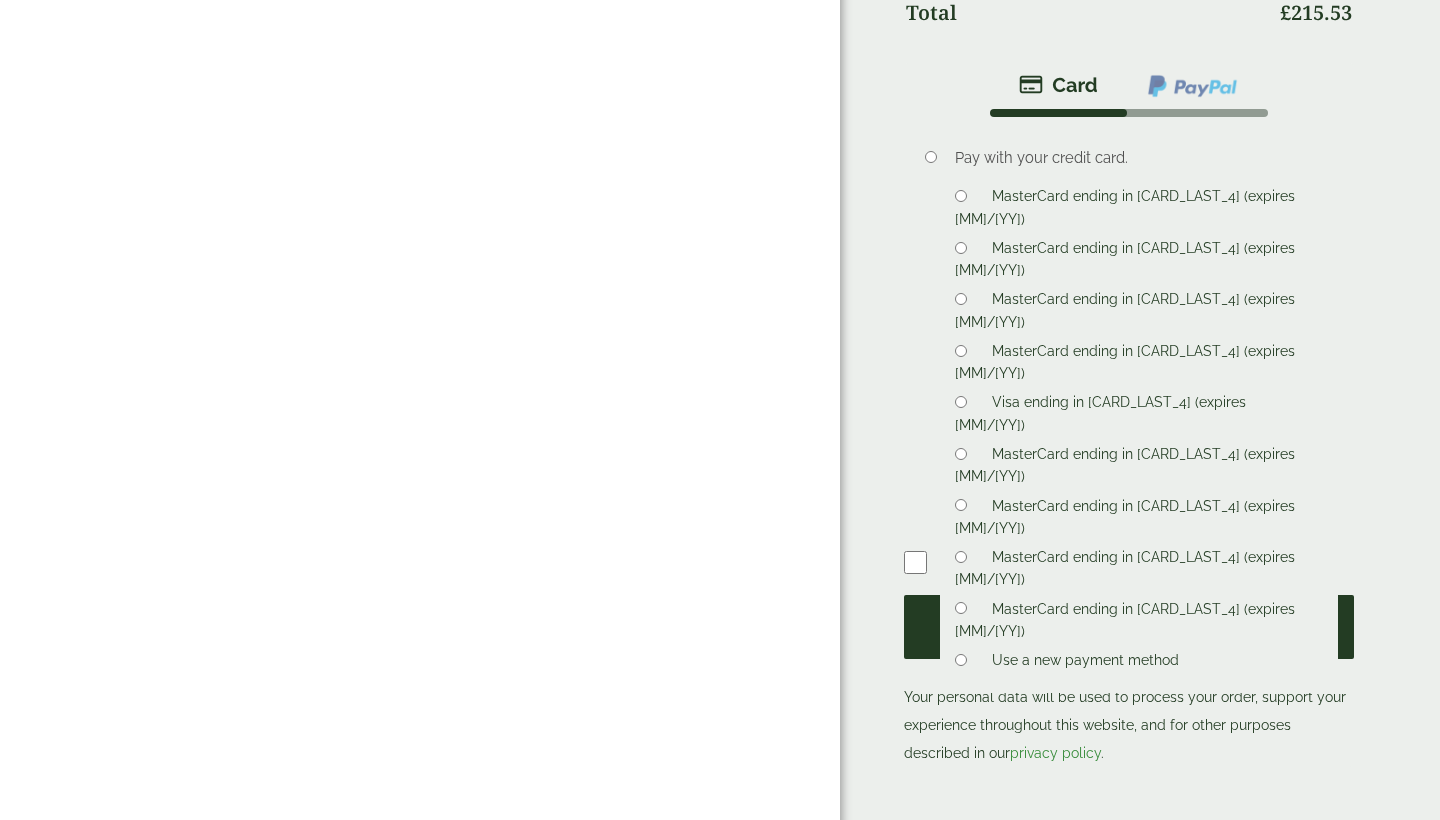 click on "Place order" at bounding box center [1129, 627] 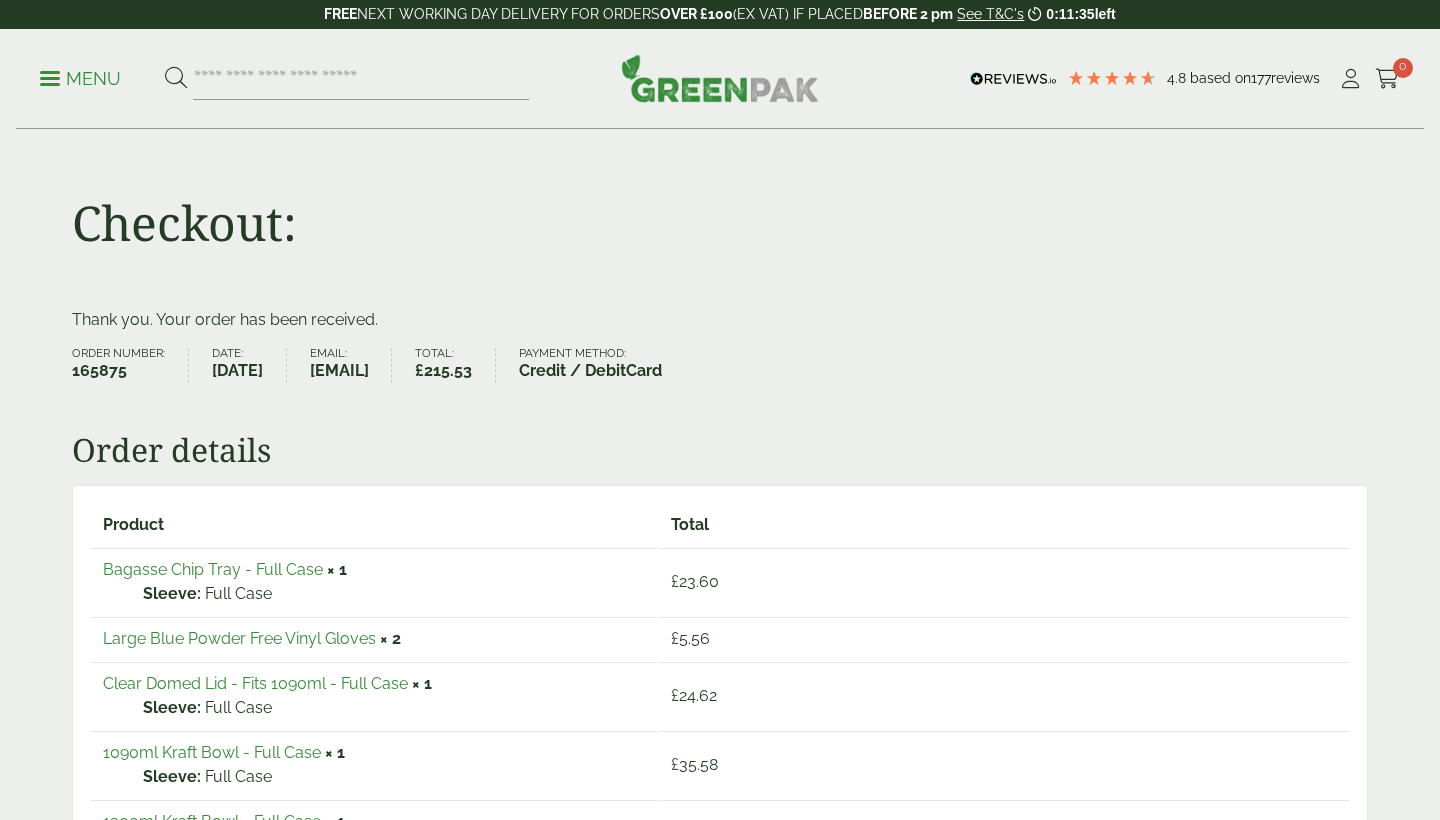 scroll, scrollTop: 0, scrollLeft: 0, axis: both 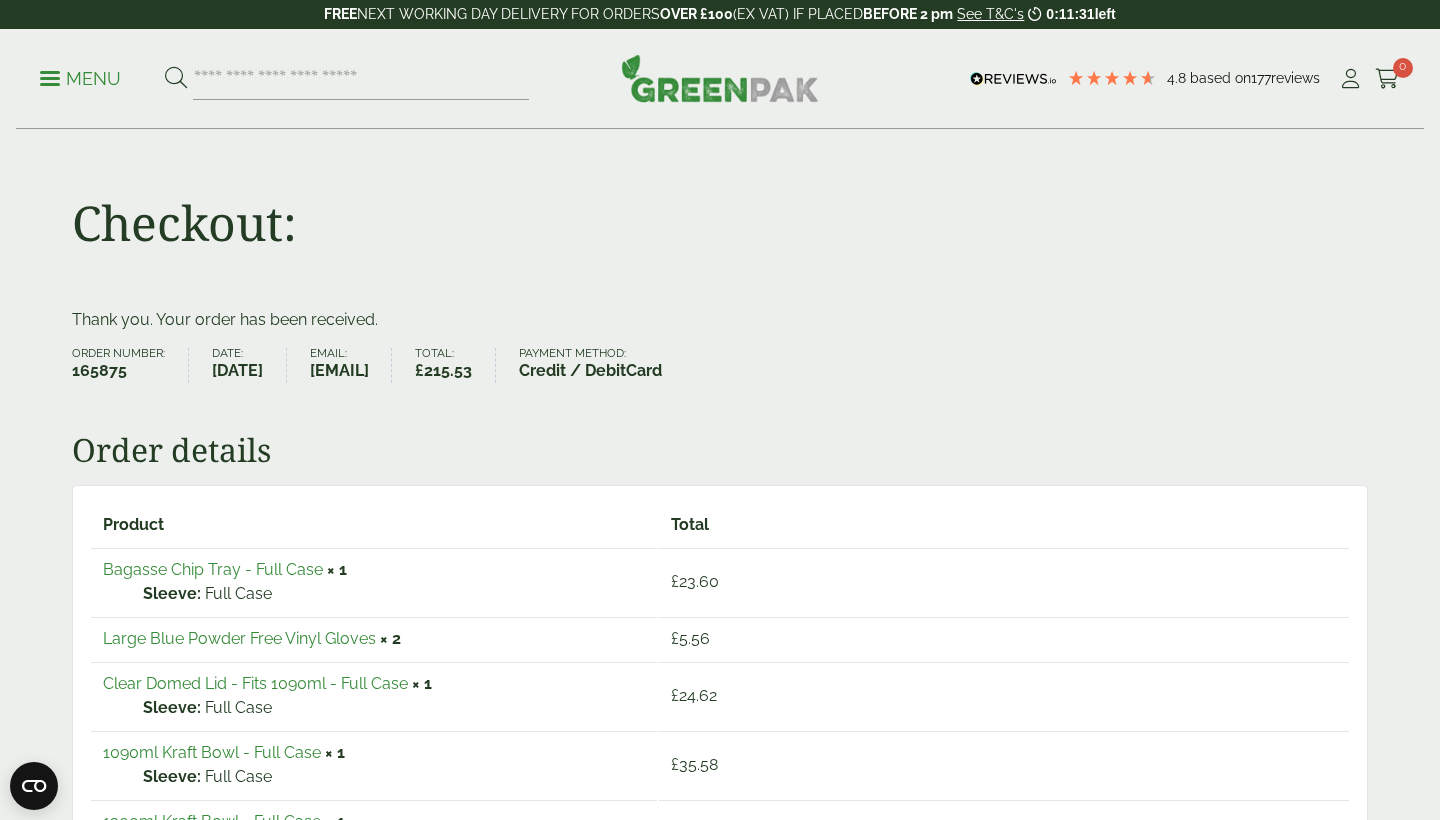 click on "FREE  NEXT WORKING DAY DELIVERY FOR ORDERS  OVER £100  (EX VAT) IF PLACED  BEFORE 2 pm   See T&C's                      0:11:31  left" at bounding box center [720, 14] 